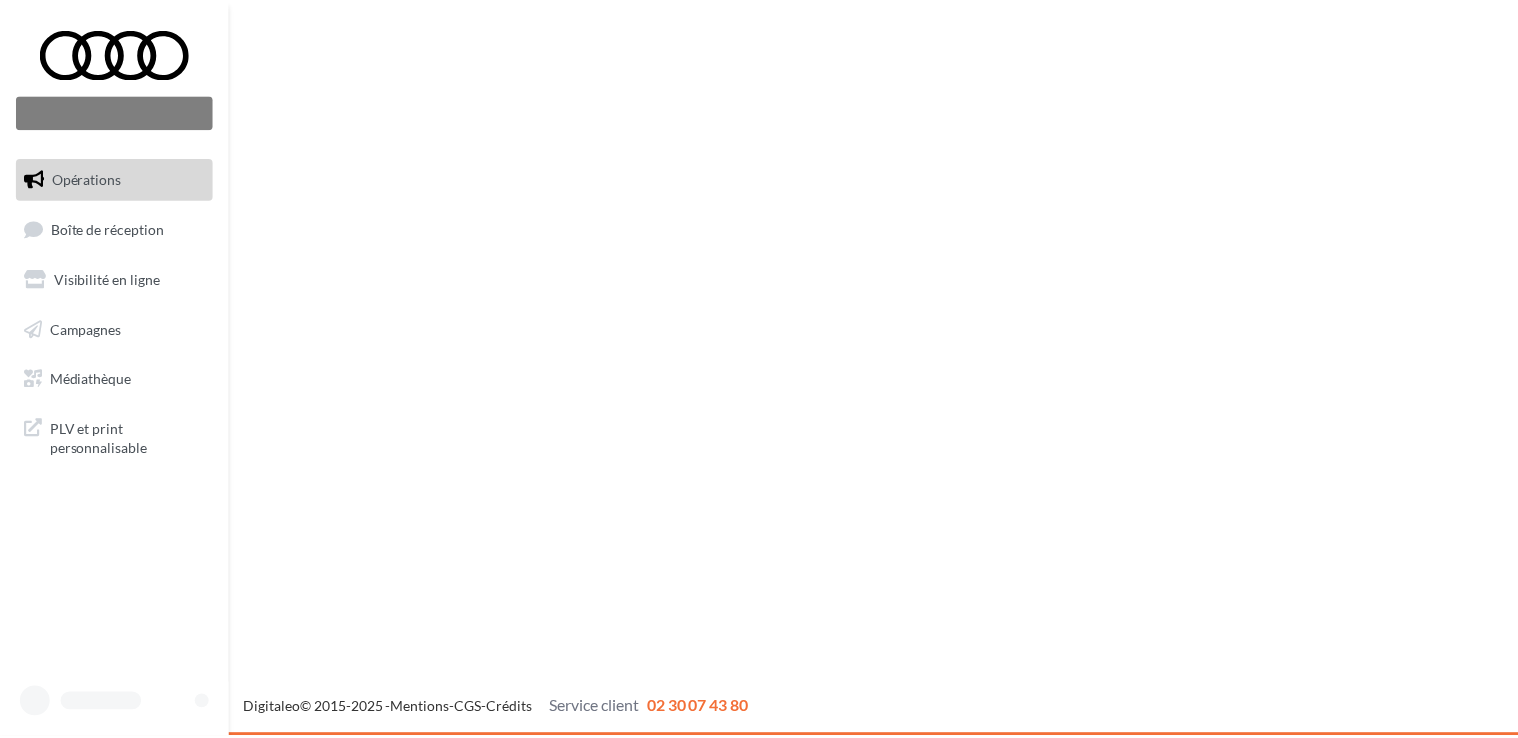 scroll, scrollTop: 0, scrollLeft: 0, axis: both 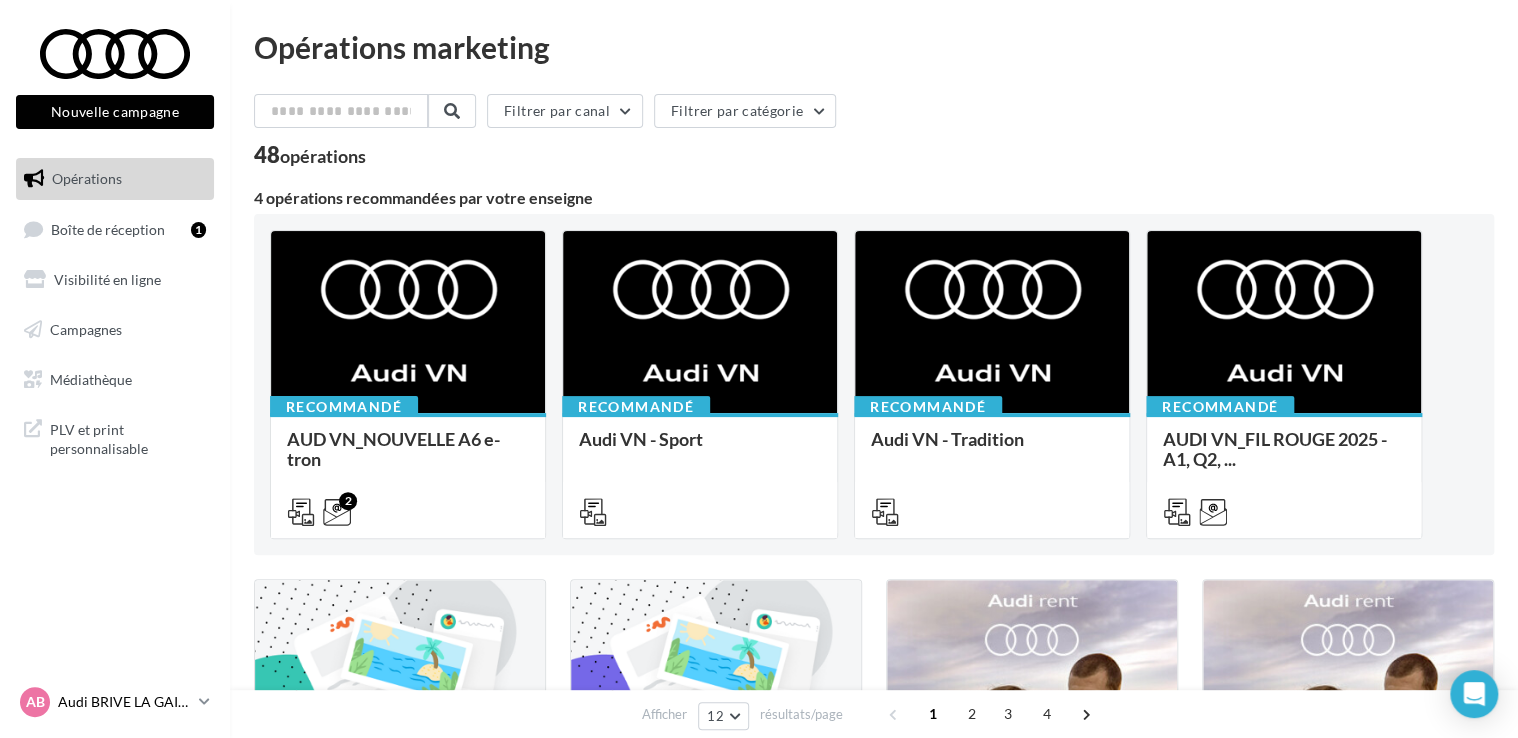 drag, startPoint x: 0, startPoint y: 0, endPoint x: 142, endPoint y: 711, distance: 725.0414 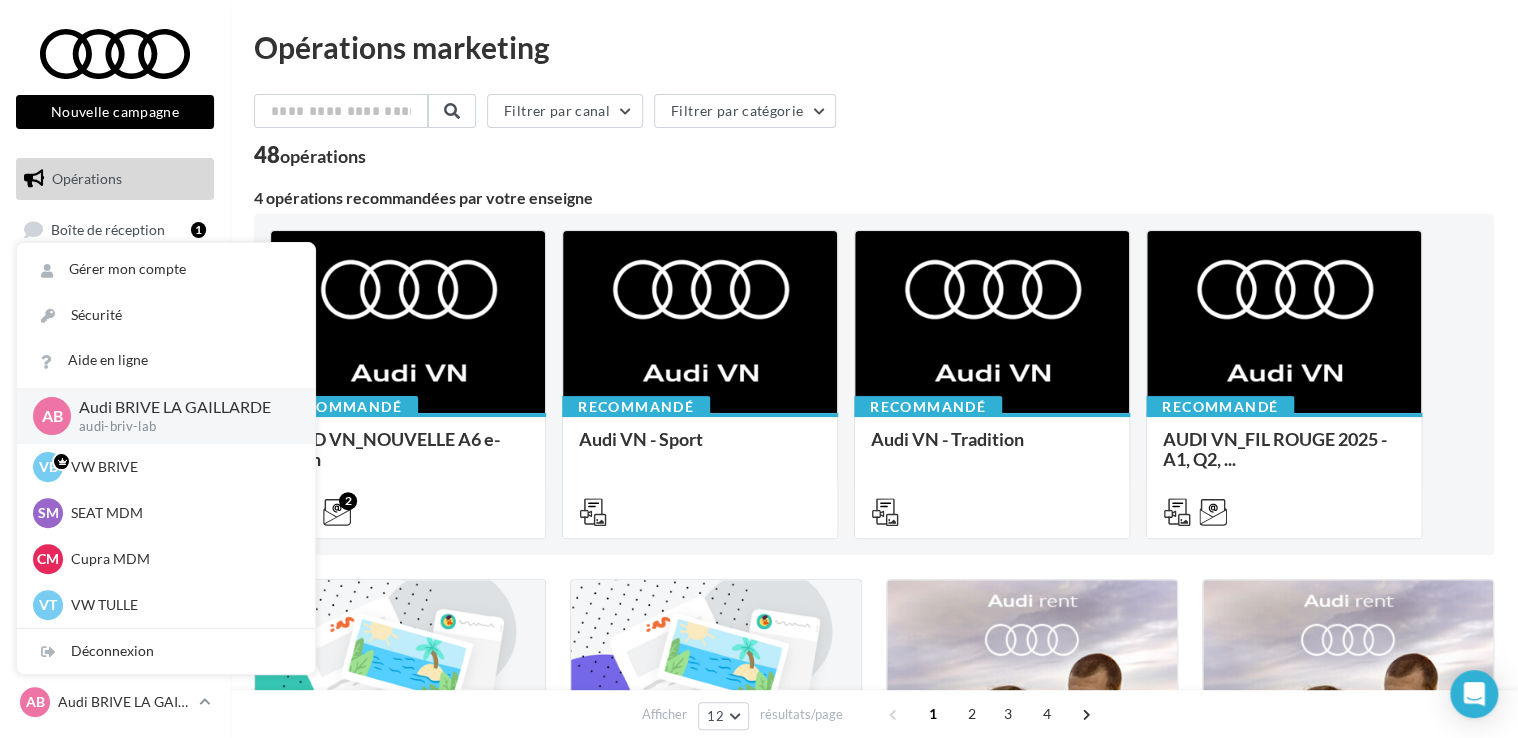 click on "Opérations marketing
Filtrer par canal         Filtrer par catégorie
48
opérations
4 opérations recommandées par votre enseigne
Recommandé          AUD VN_NOUVELLE A6 e-tron        Découvrez les supports de communication de la Nouvelle Audi A6 e-tron.
- Vitrophanie /  https://audi.get-it-solutions.com/accueil/[ID]/[ID_NUMBER]-[ID].html?adtoken=[TOKEN]&ad=products&id_employee=[ID]&preview=1
- Pres...                   2                      Recommandé          Audi VN - Sport        Livrables :
- 3 kakémonos :  https://audi.get-it-solutions.com/accueil/[ID]/[ID_NUMBER]-[ID].html?adtoken=[TOKEN]&ad=products&id_employee=[ID]&preview=1
- 2 walls graphique :  https://audi.get-it-solutions.com/accueil/[ID]/[ID_NUMBER]-[ID].html?adtoken=[TOKEN]&ad=products&id_employee=[ID]&preview=1
Recommandé          Audi VN - Tradition        Livrables :
- 2 chevalets :" at bounding box center [874, 841] 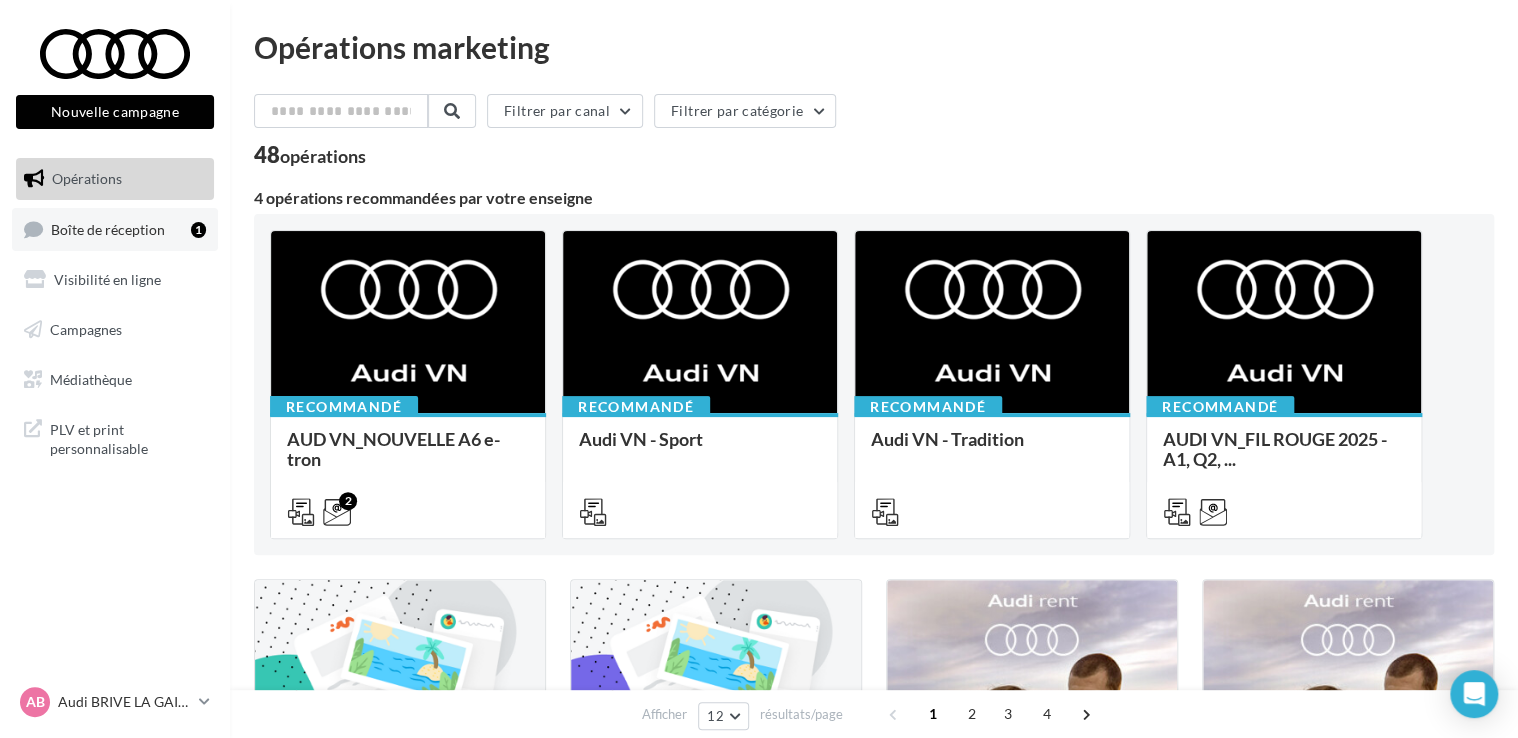 click on "Boîte de réception" at bounding box center [108, 228] 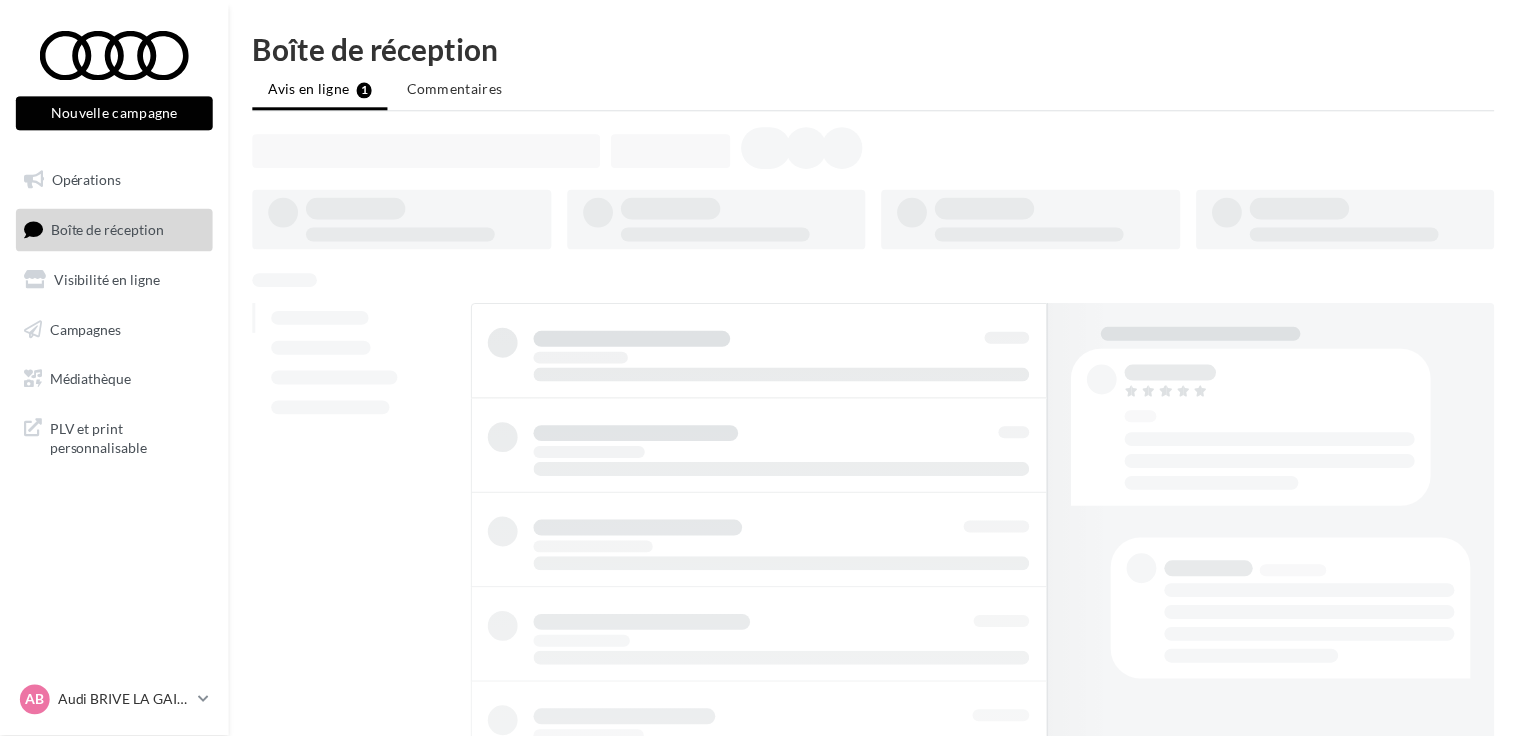 scroll, scrollTop: 0, scrollLeft: 0, axis: both 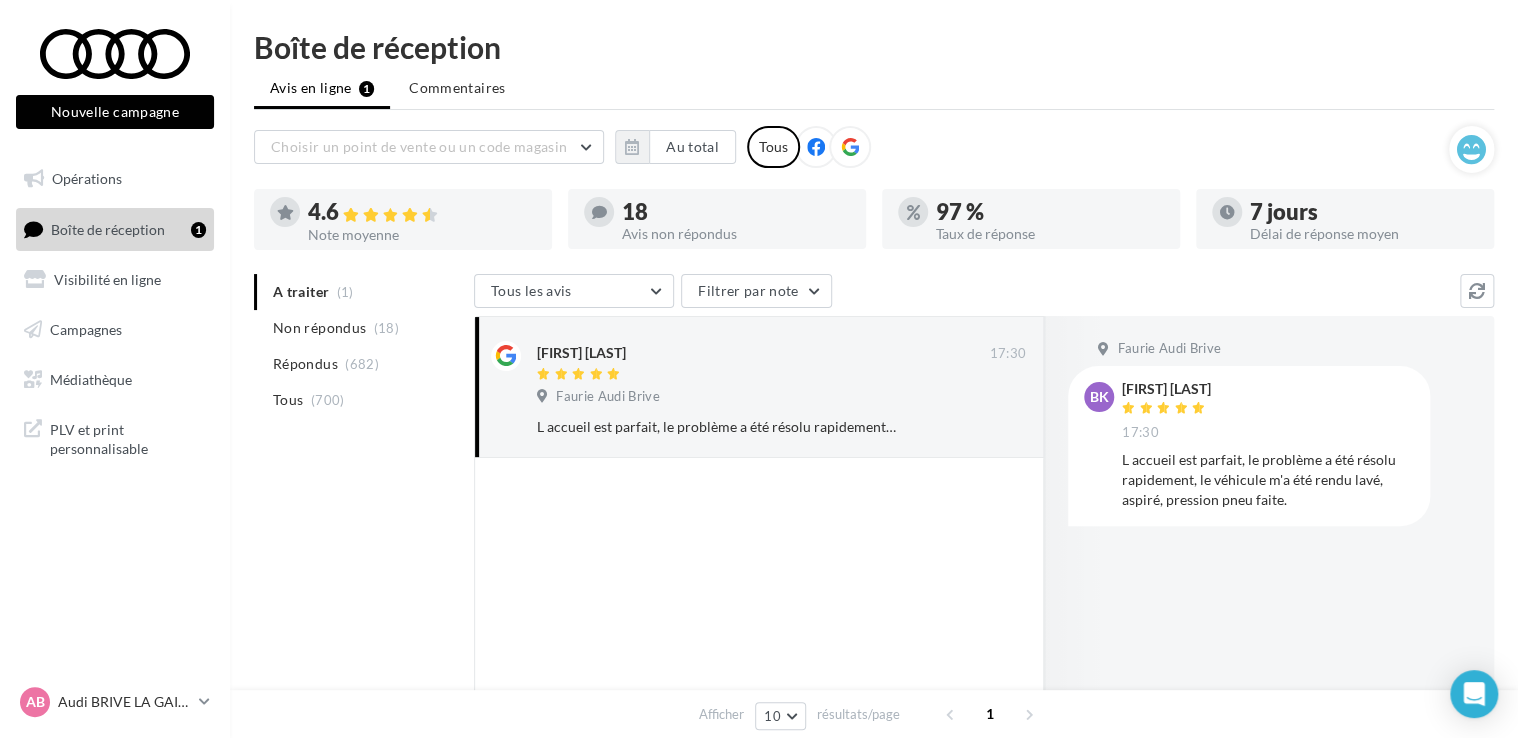 click on "L accueil est parfait, le problème a été résolu rapidement, le véhicule m'a été rendu lavé, aspiré, pression pneu faite." at bounding box center (1268, 480) 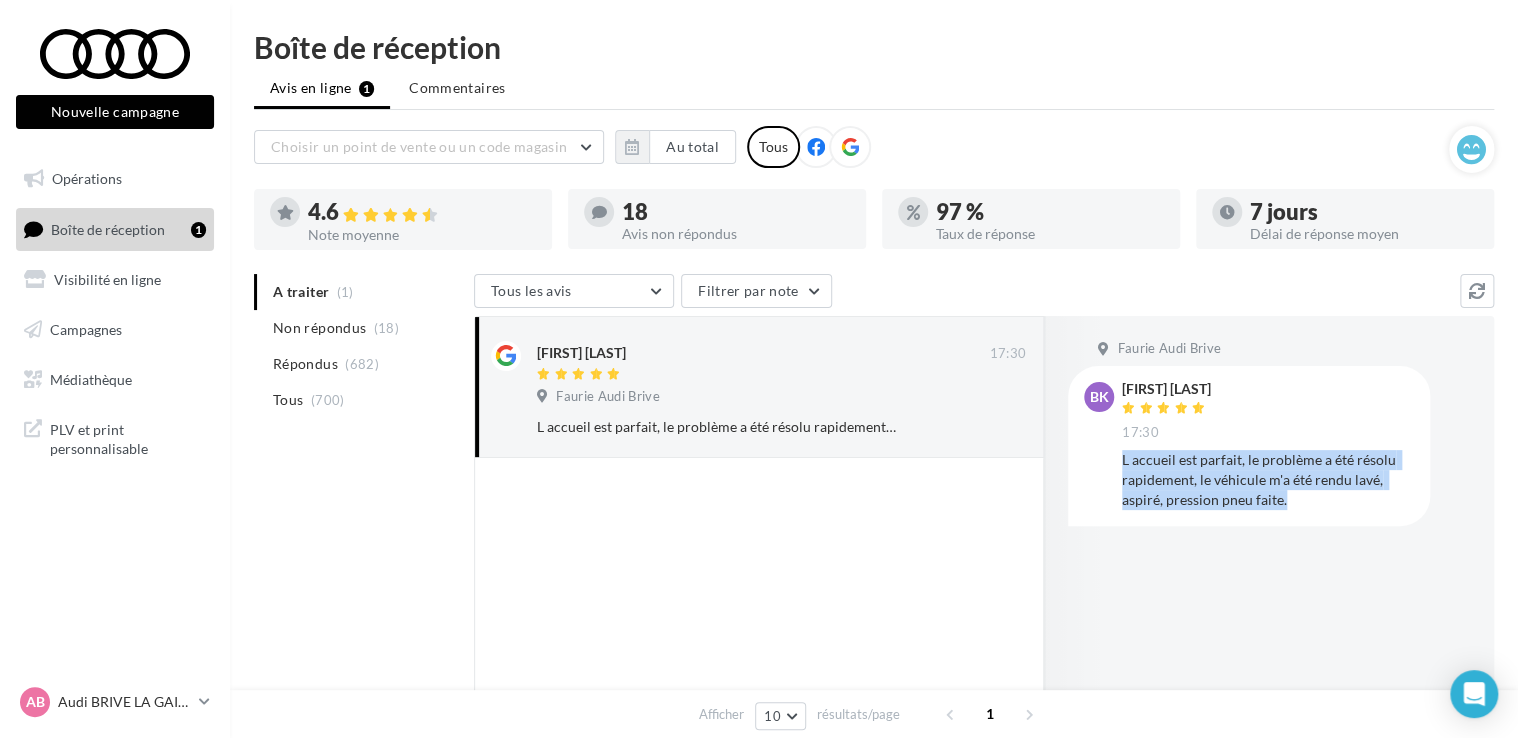 drag, startPoint x: 1296, startPoint y: 503, endPoint x: 1119, endPoint y: 465, distance: 181.03314 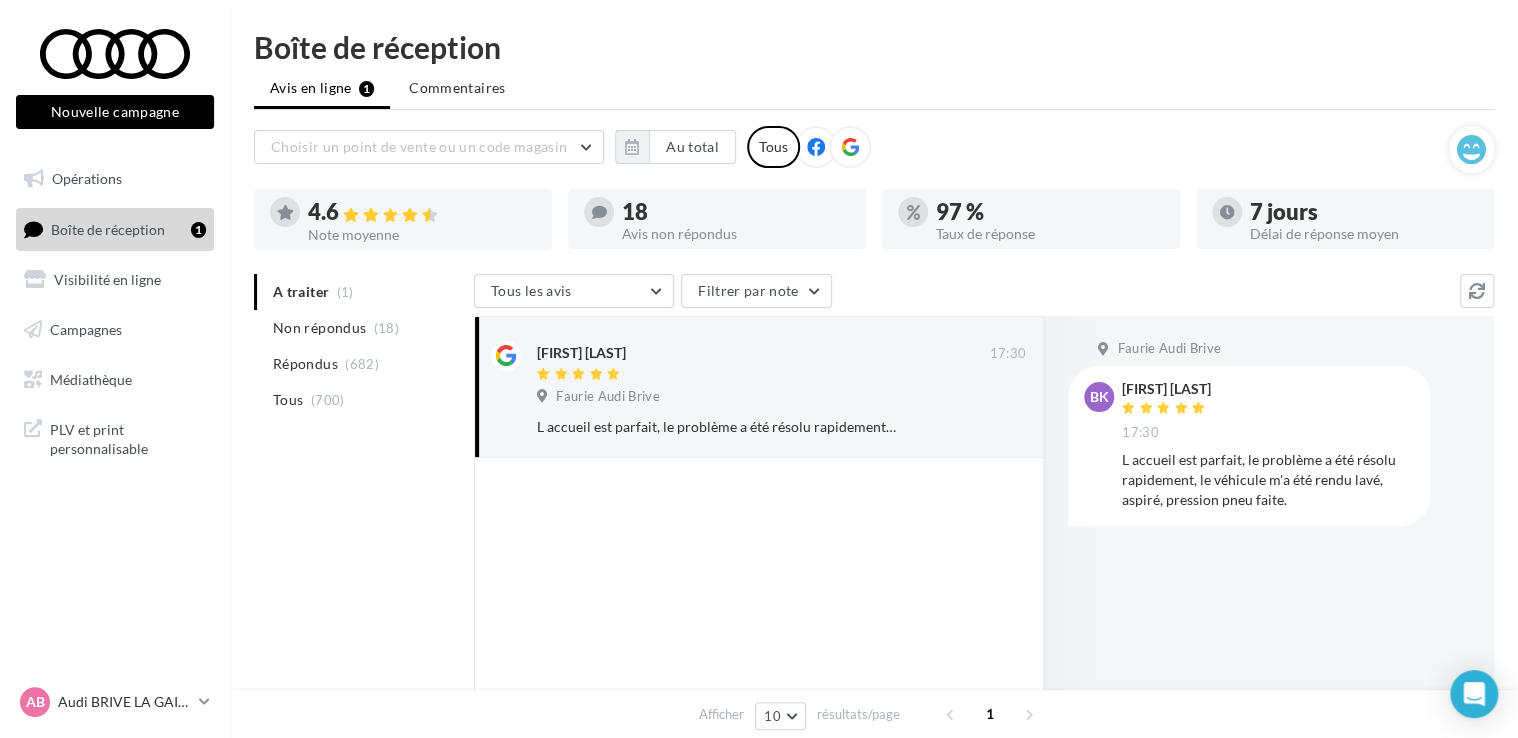 click on "Faurie Audi Brive         bk
bernard kling
17:30
L accueil est parfait, le problème a été résolu rapidement, le véhicule m'a été rendu lavé, aspiré, pression pneu faite." at bounding box center (1269, 525) 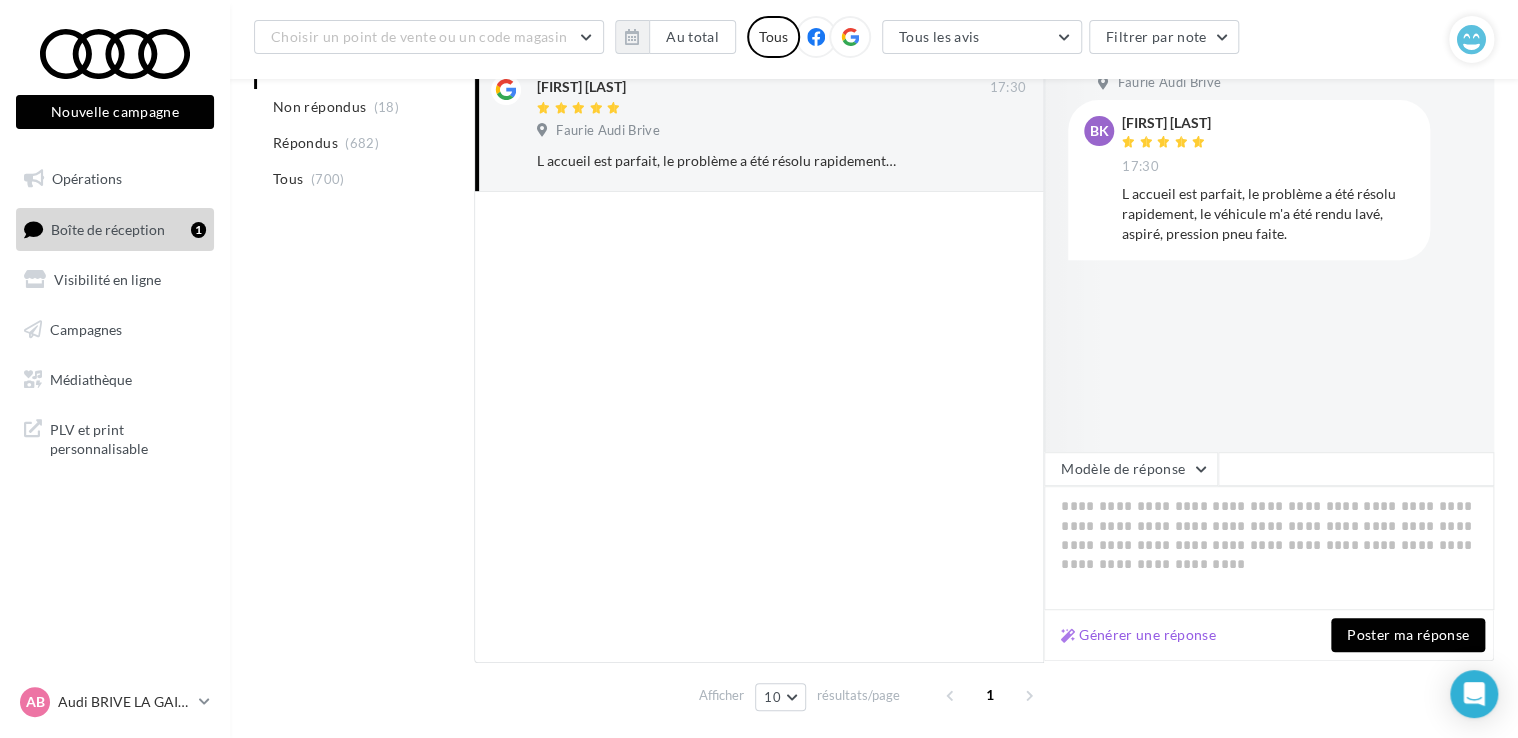 scroll, scrollTop: 348, scrollLeft: 0, axis: vertical 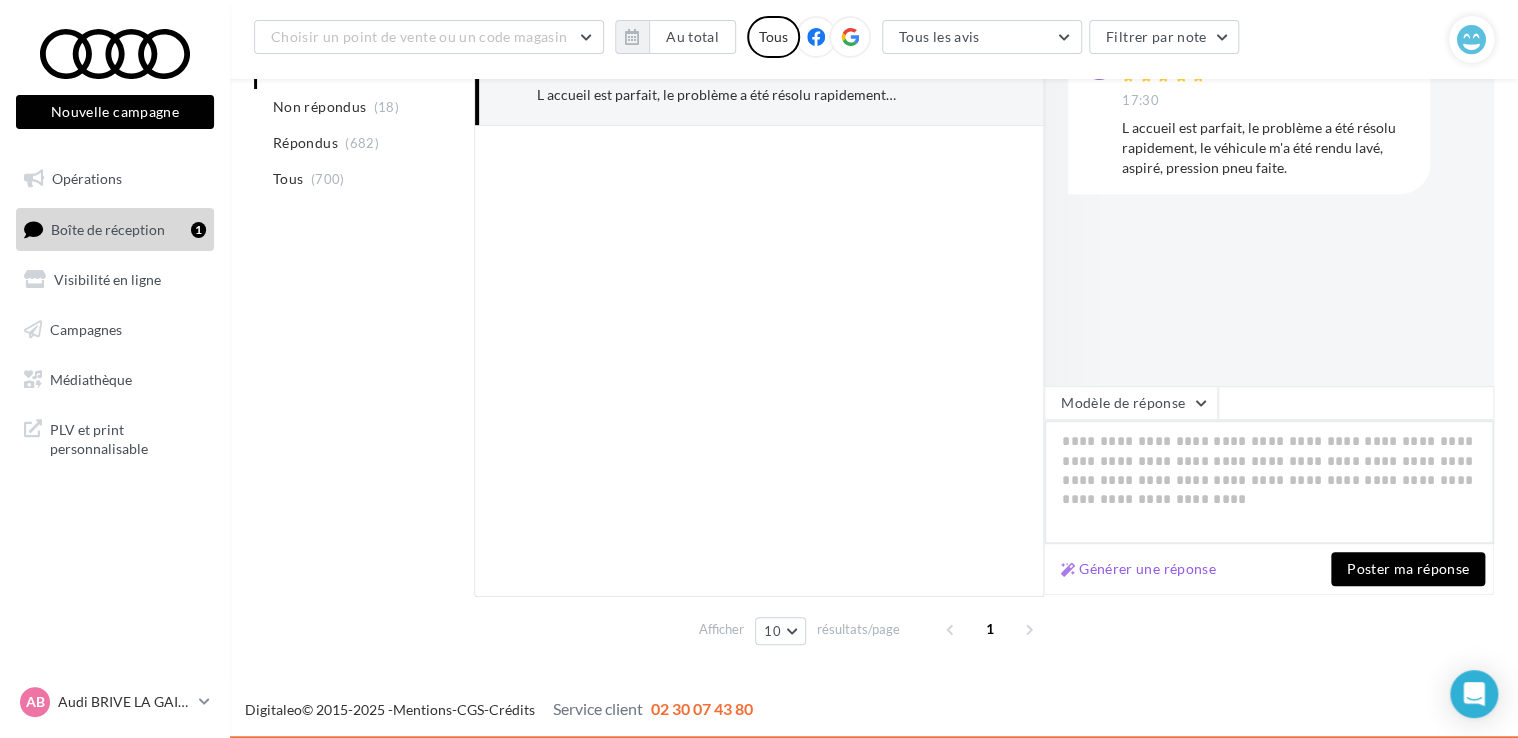 click at bounding box center (1269, 482) 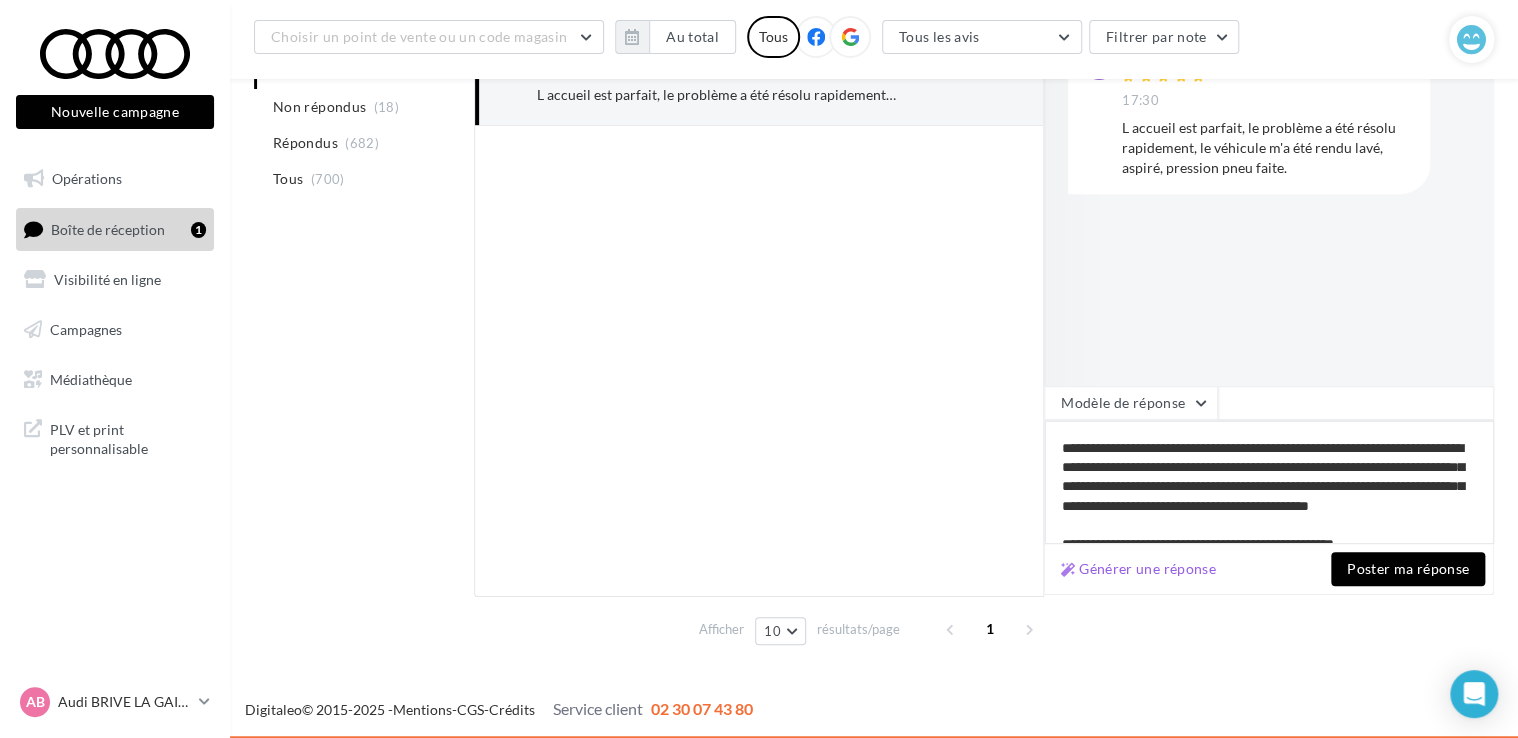 scroll, scrollTop: 0, scrollLeft: 0, axis: both 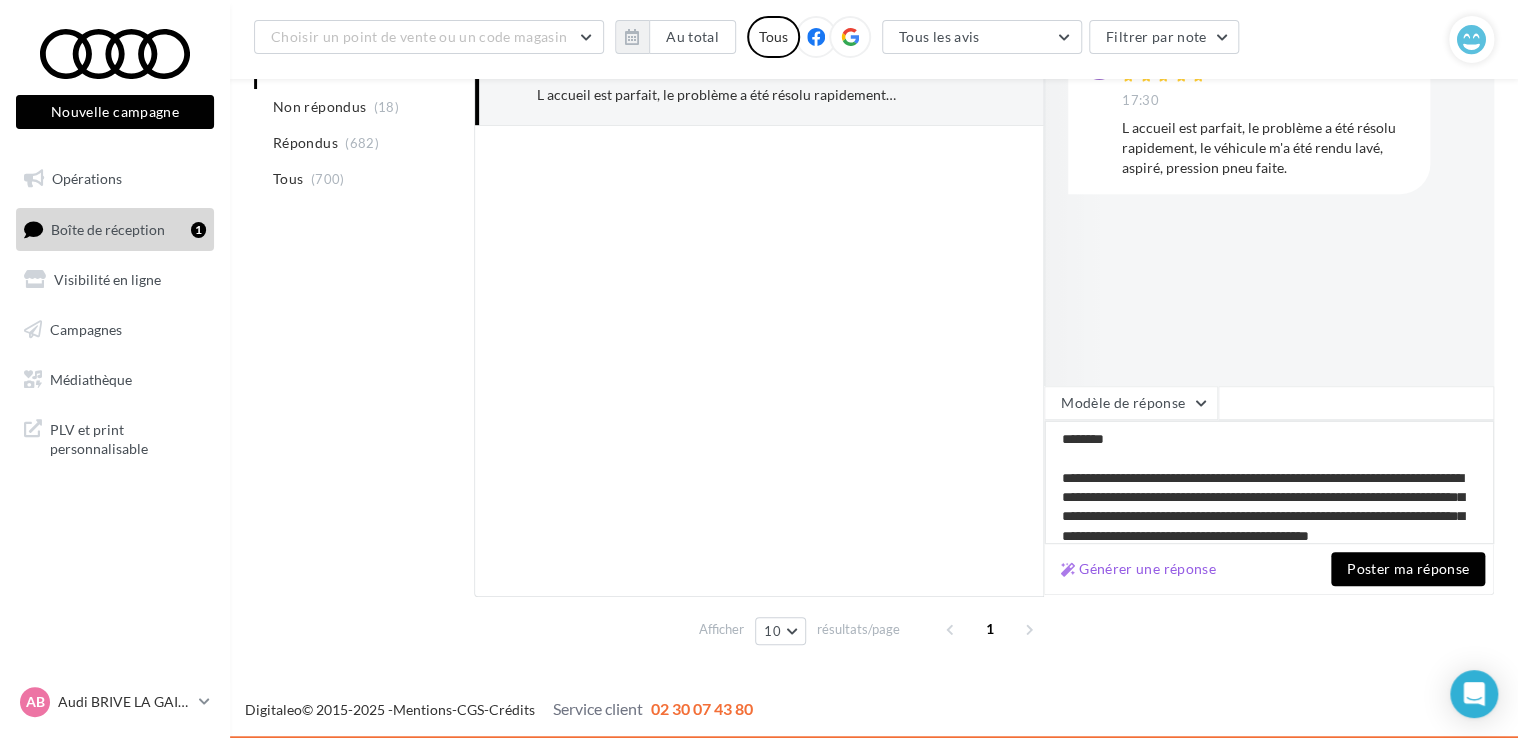 click on "**********" at bounding box center (1269, 482) 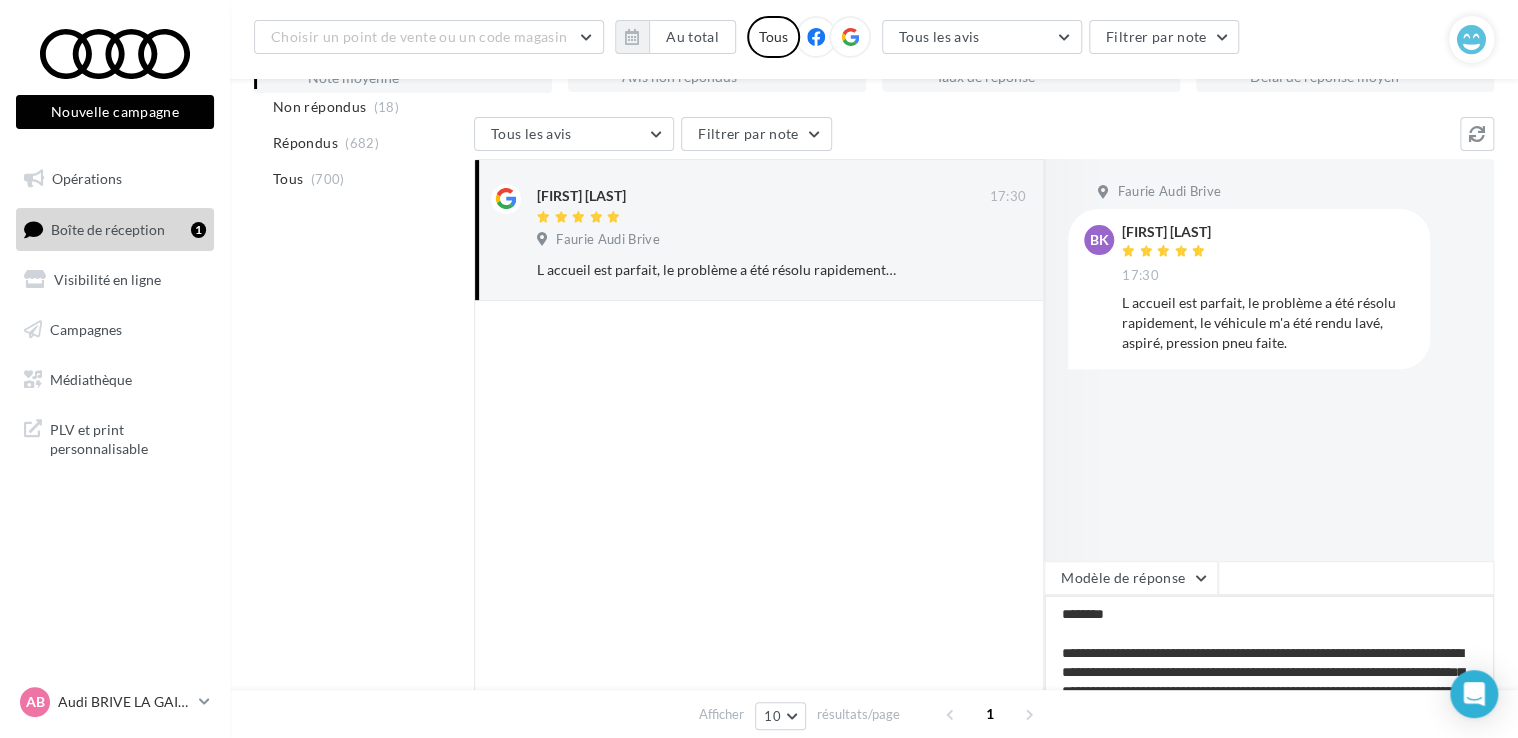 scroll, scrollTop: 148, scrollLeft: 0, axis: vertical 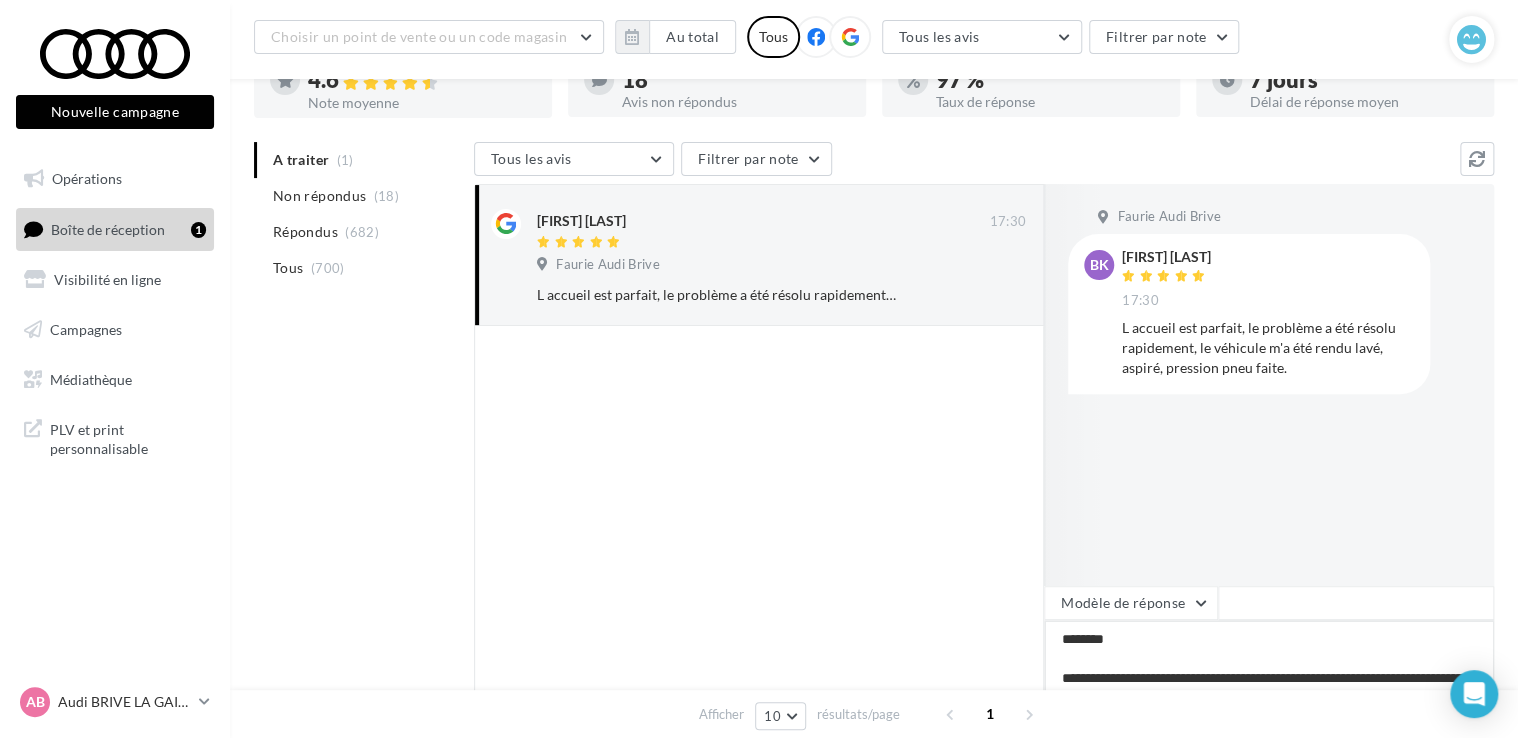 type on "**********" 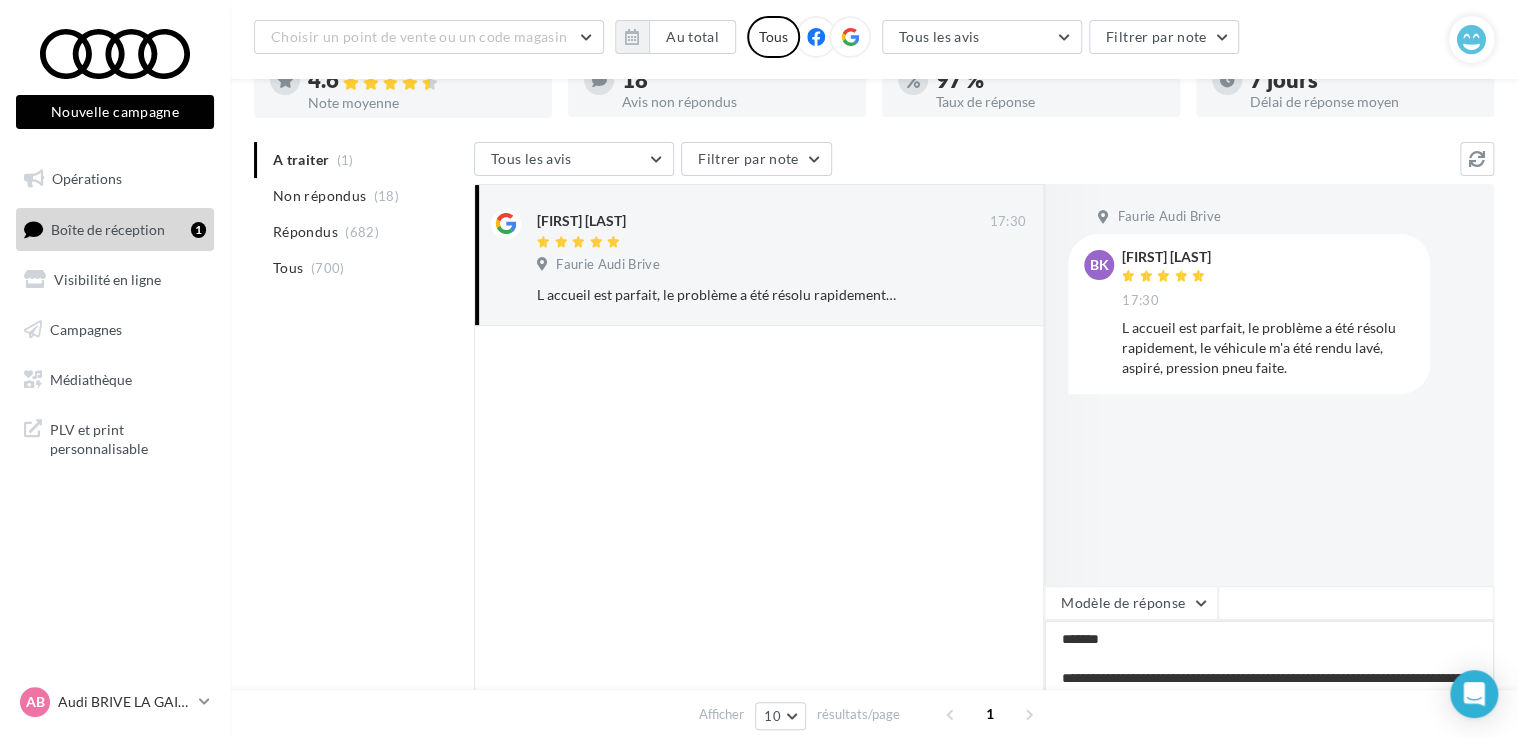 type on "**********" 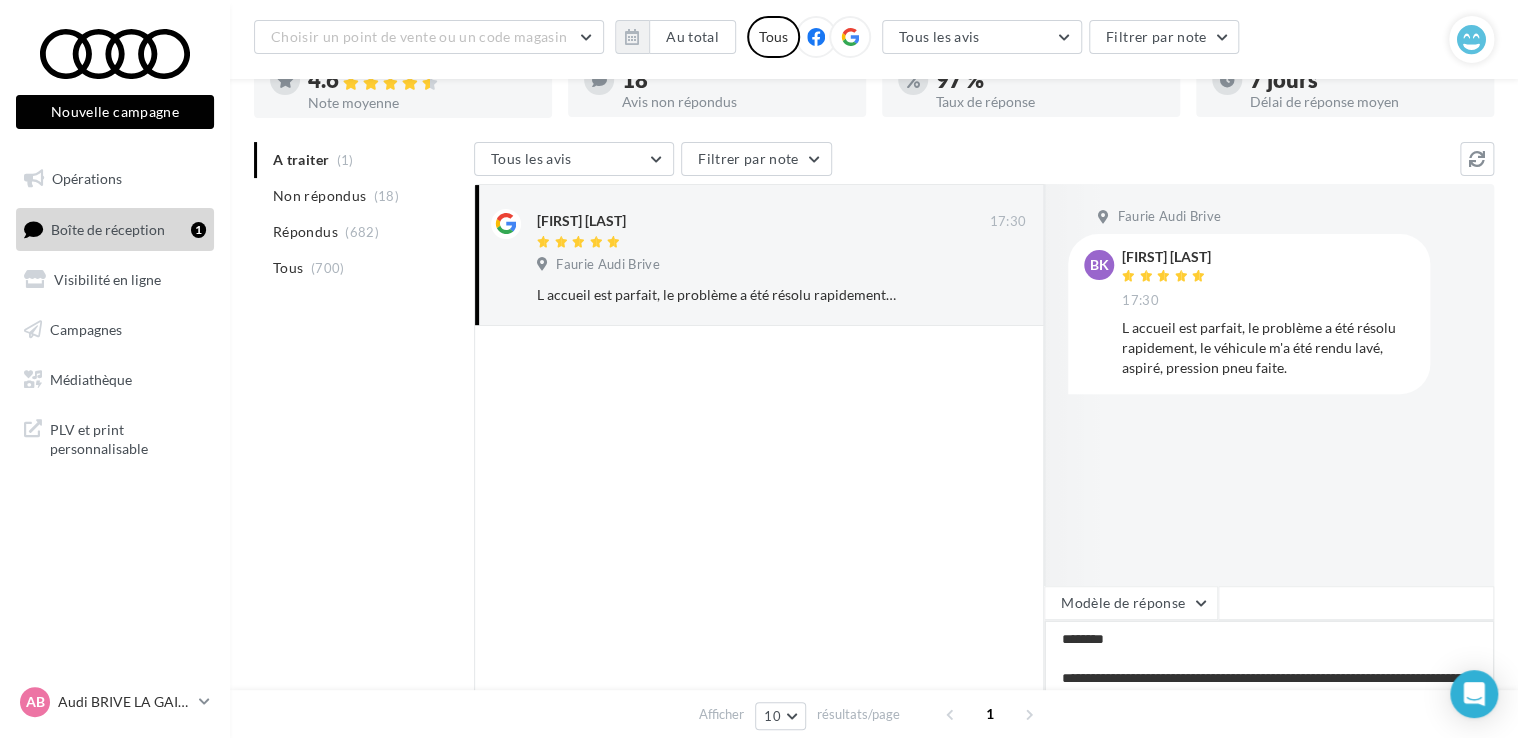 type on "**********" 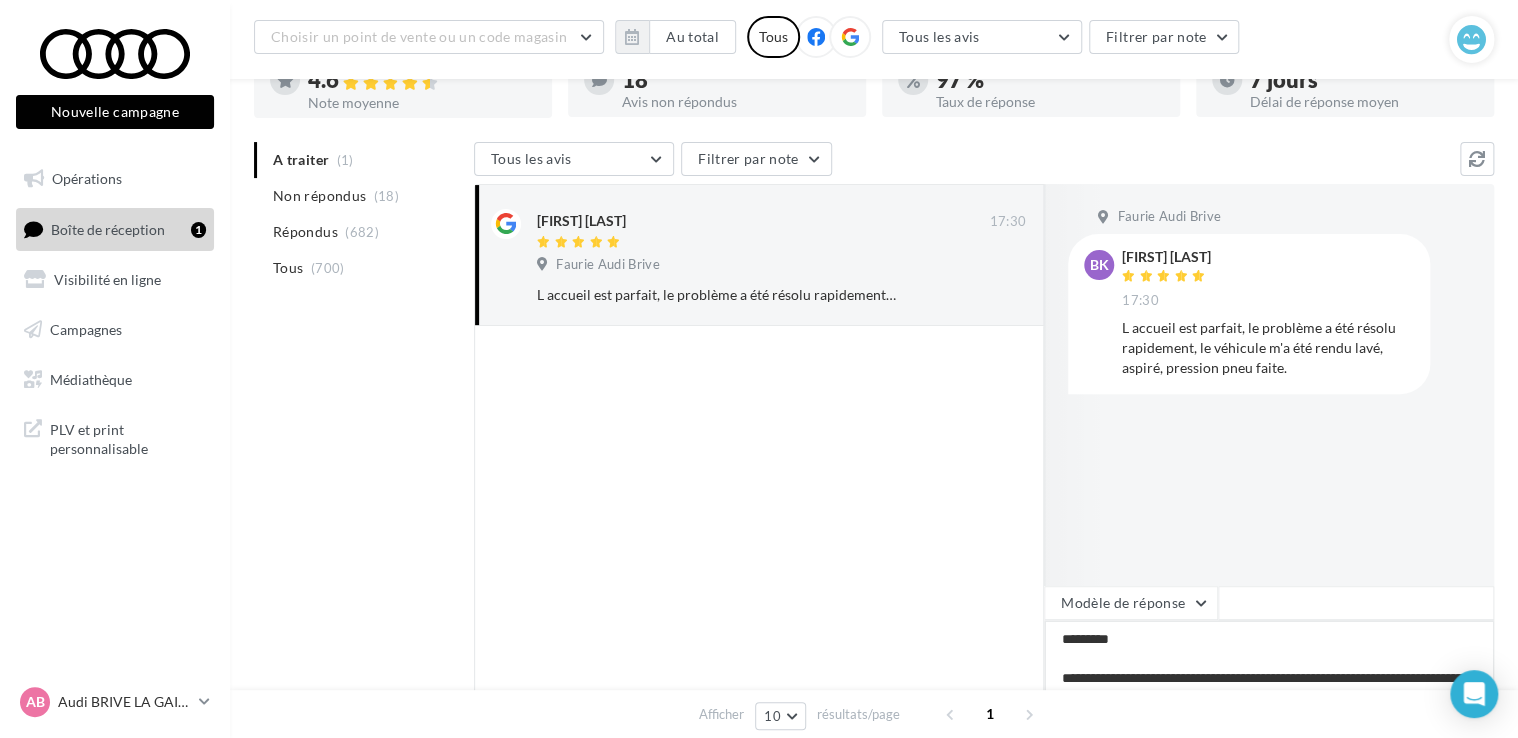 type on "**********" 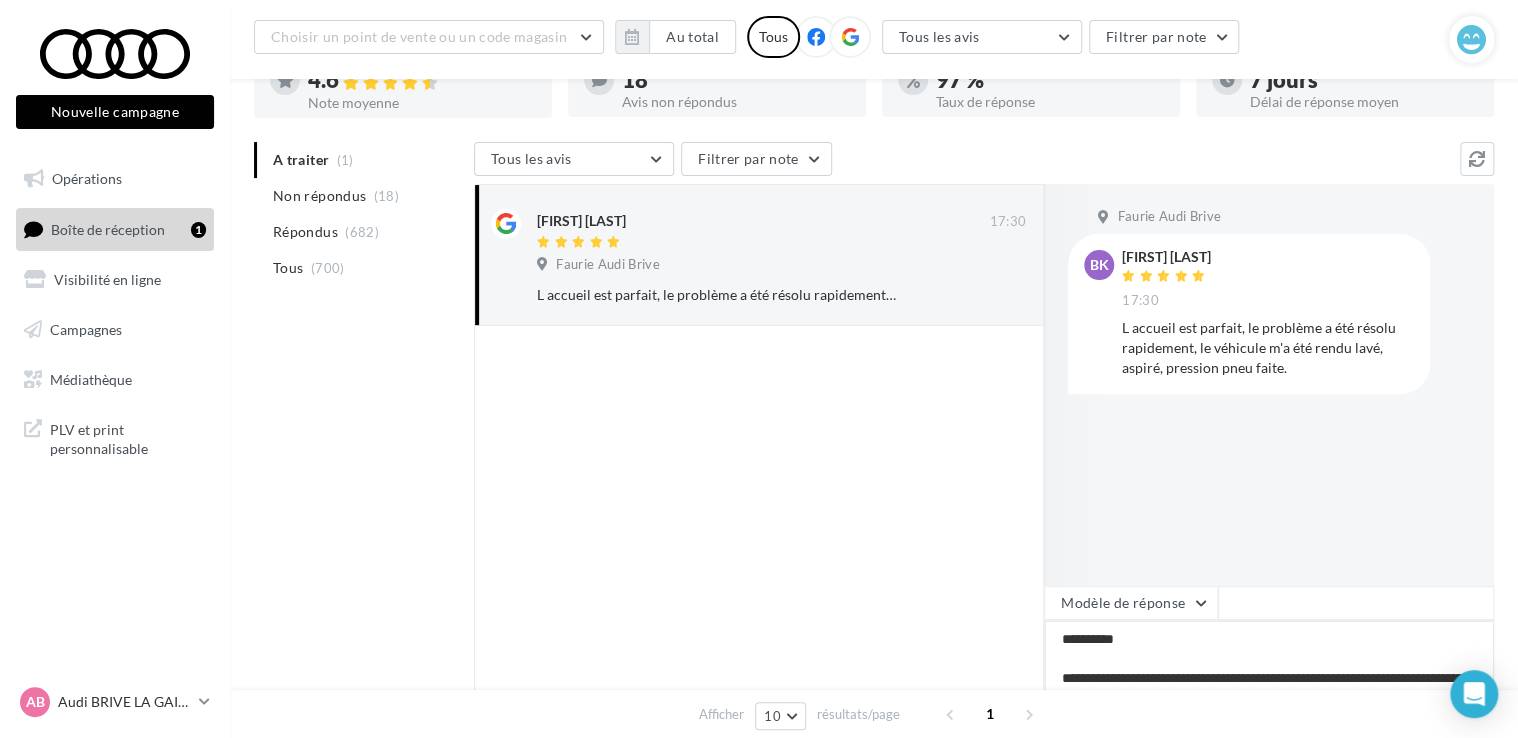 type on "**********" 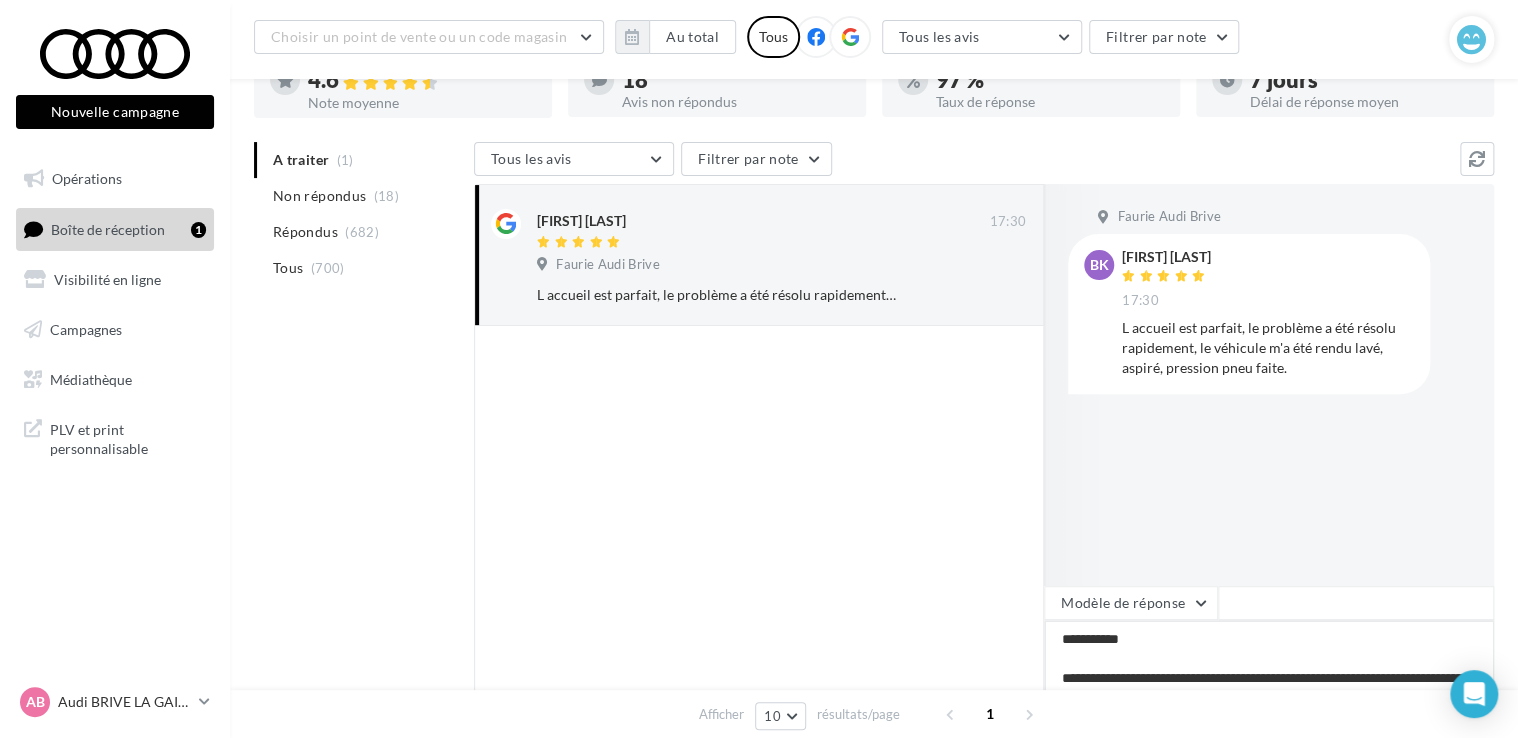 type on "**********" 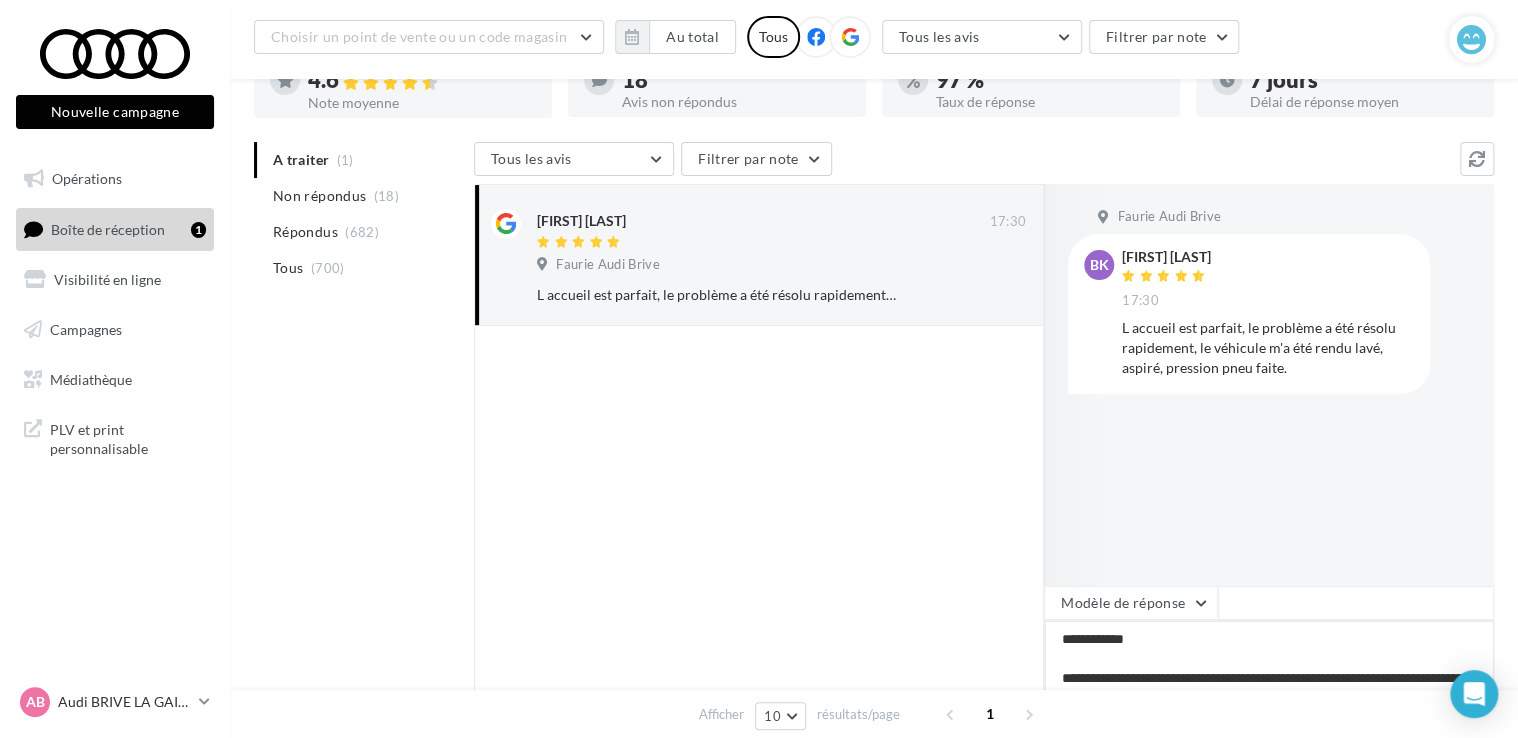 type on "**********" 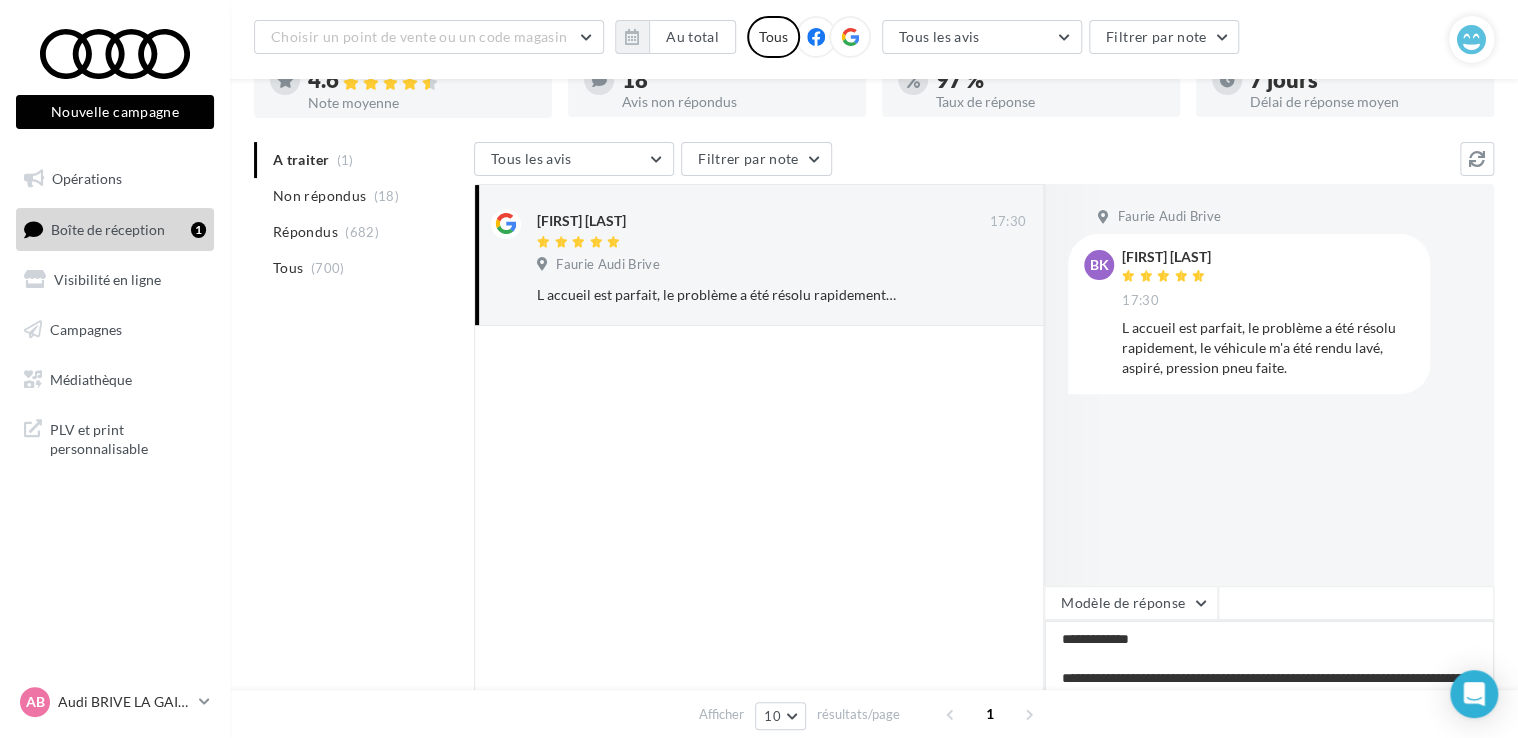 type on "**********" 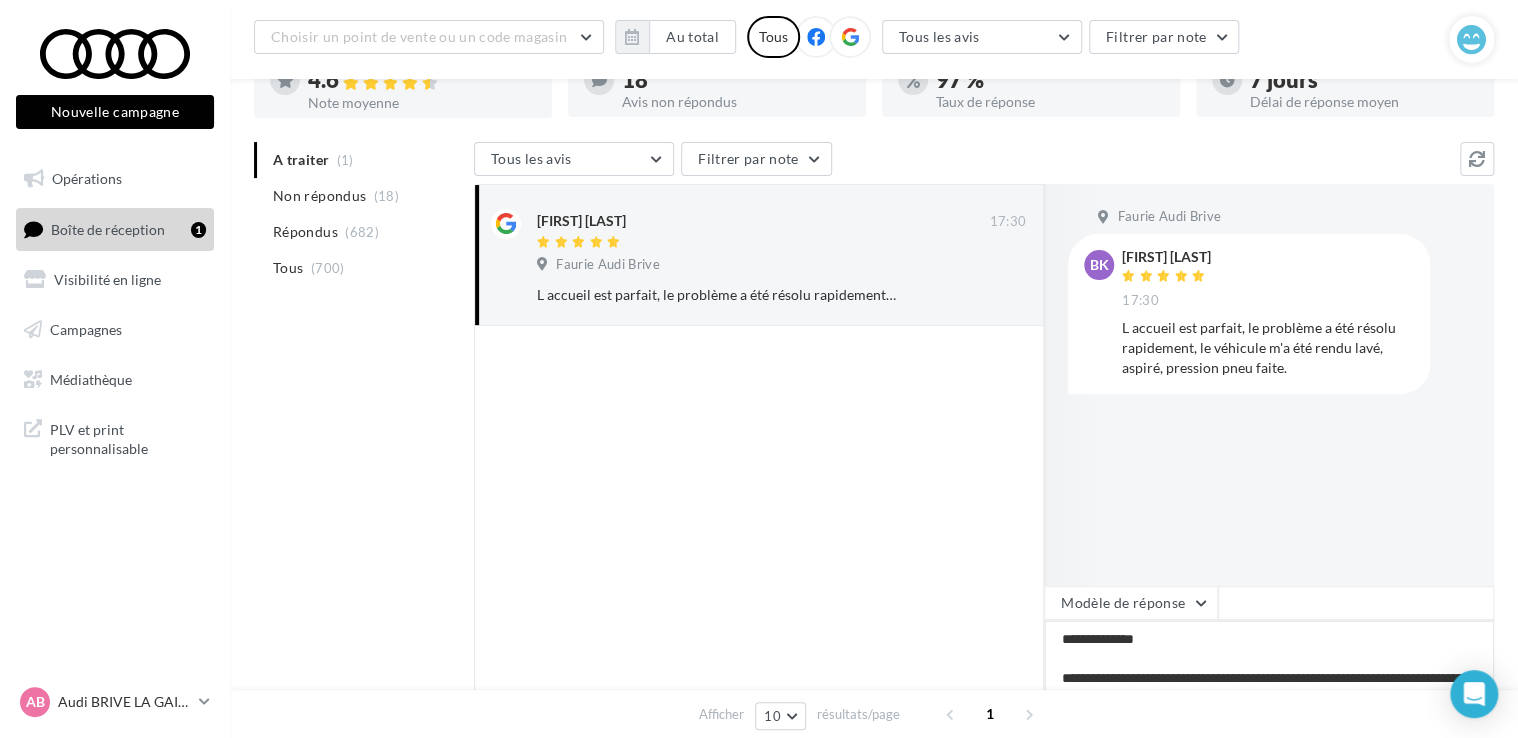 type on "**********" 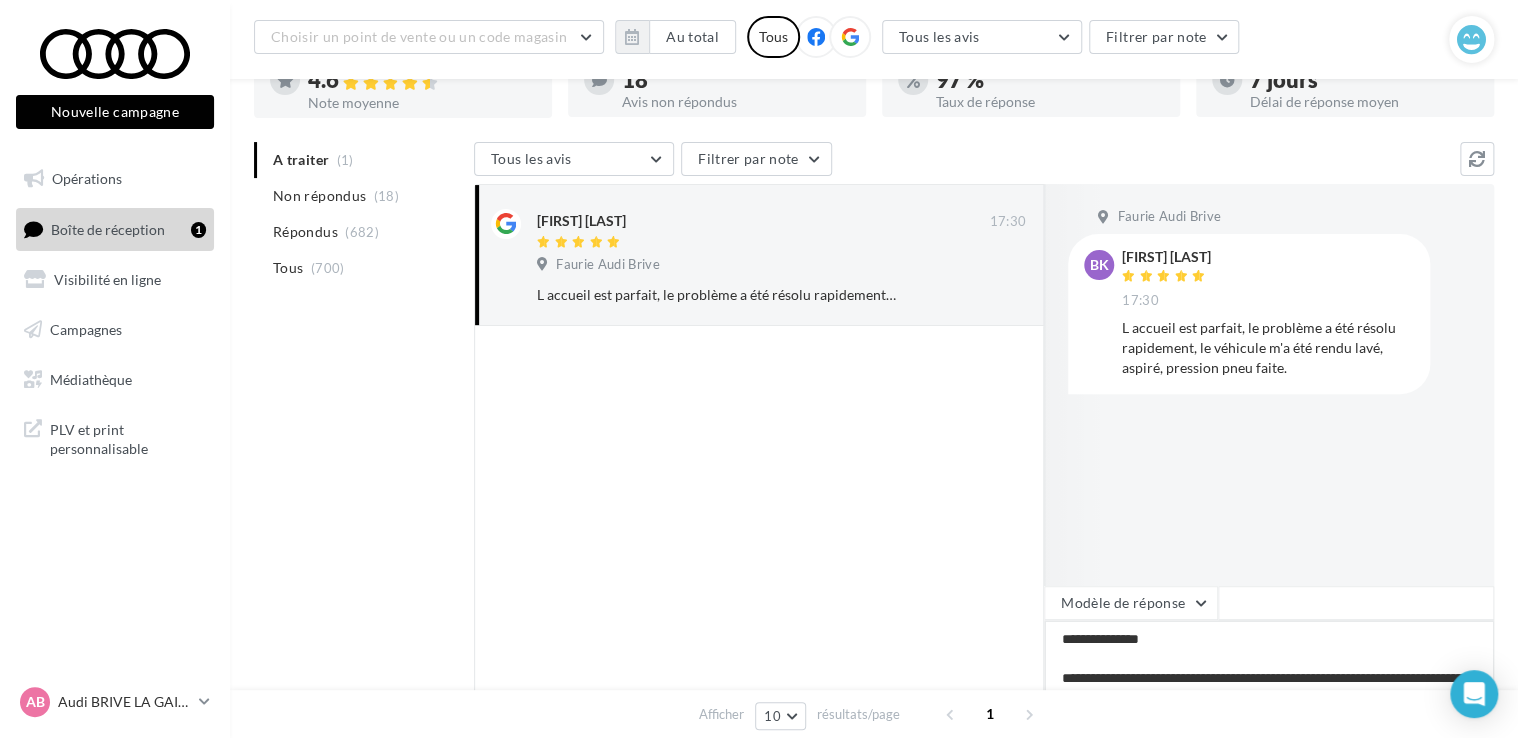 type on "**********" 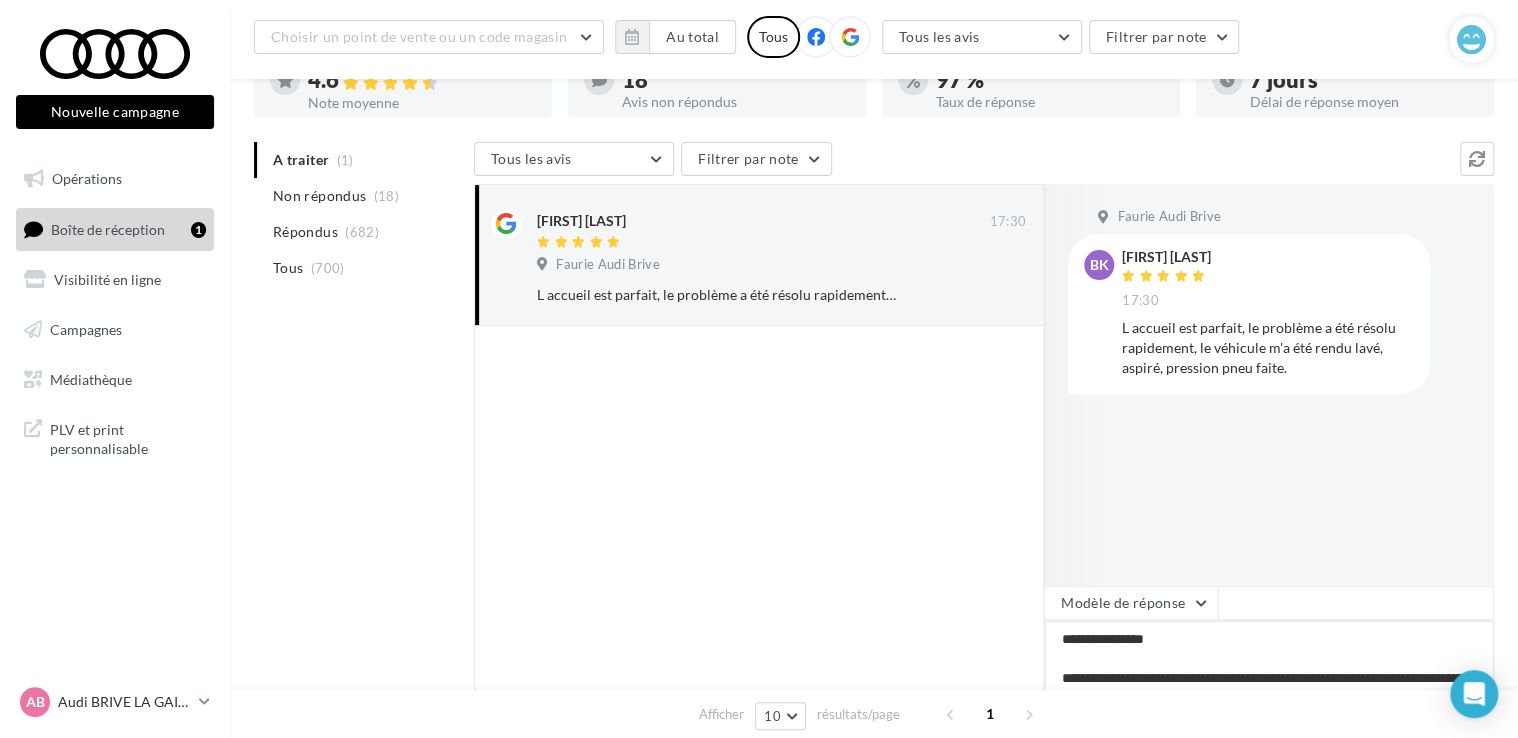 type on "**********" 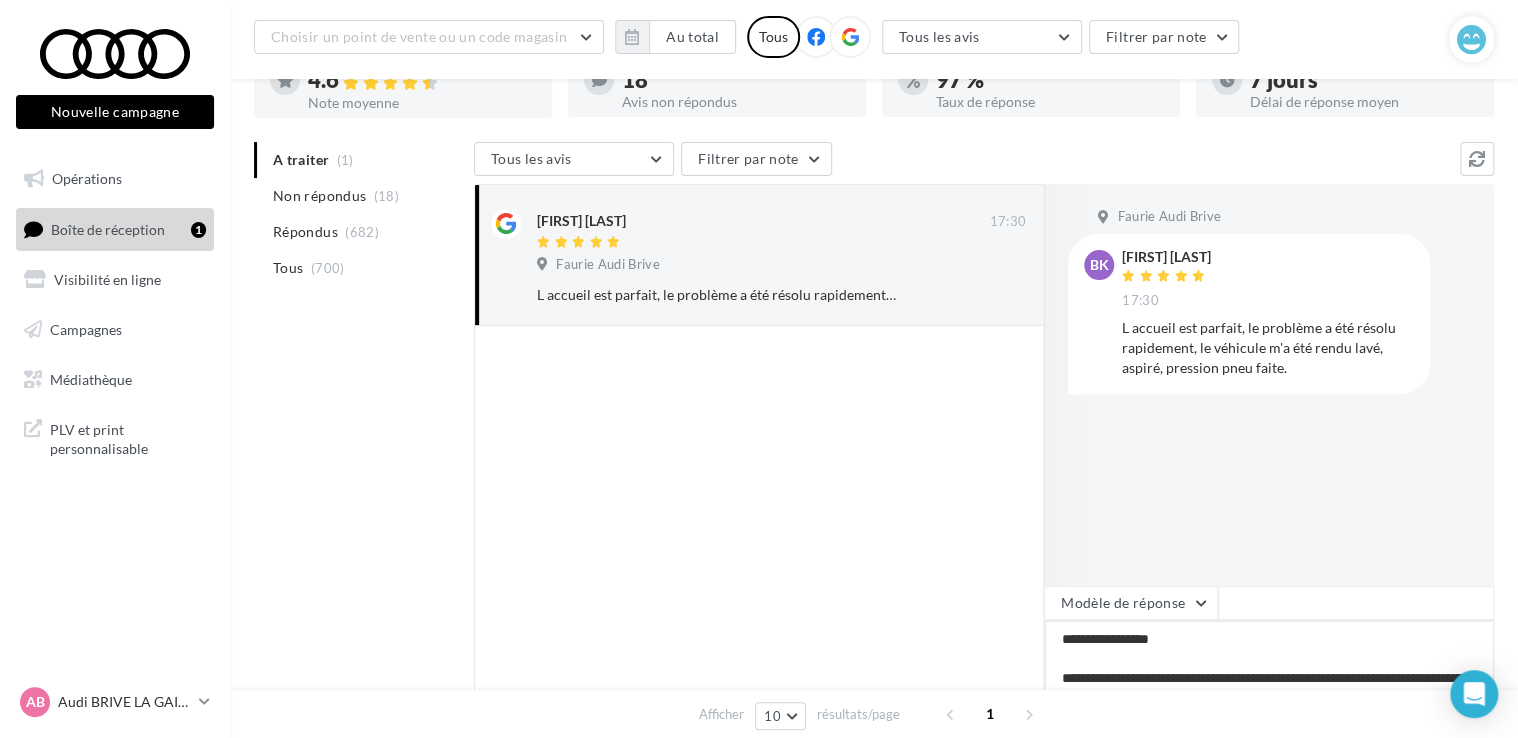 type on "**********" 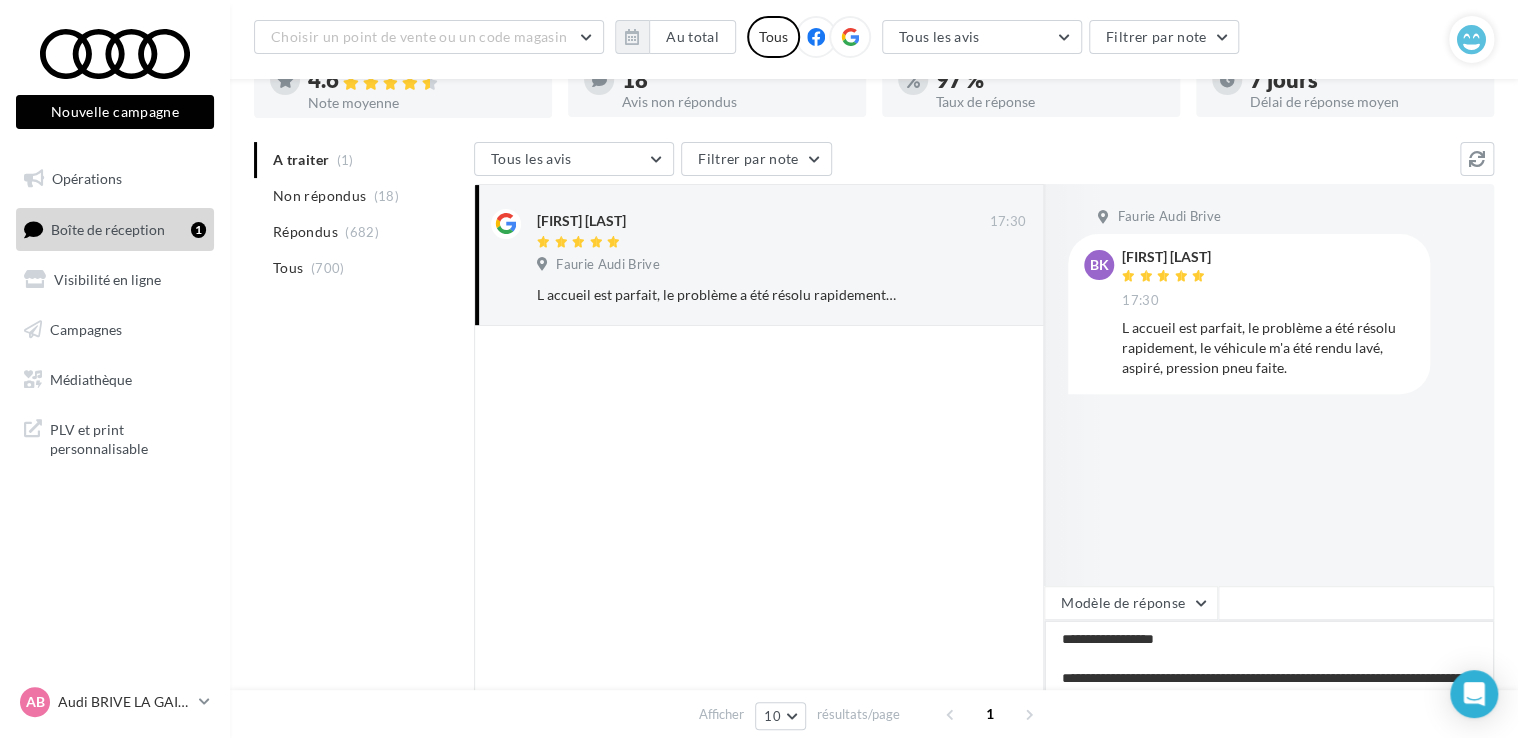 type on "**********" 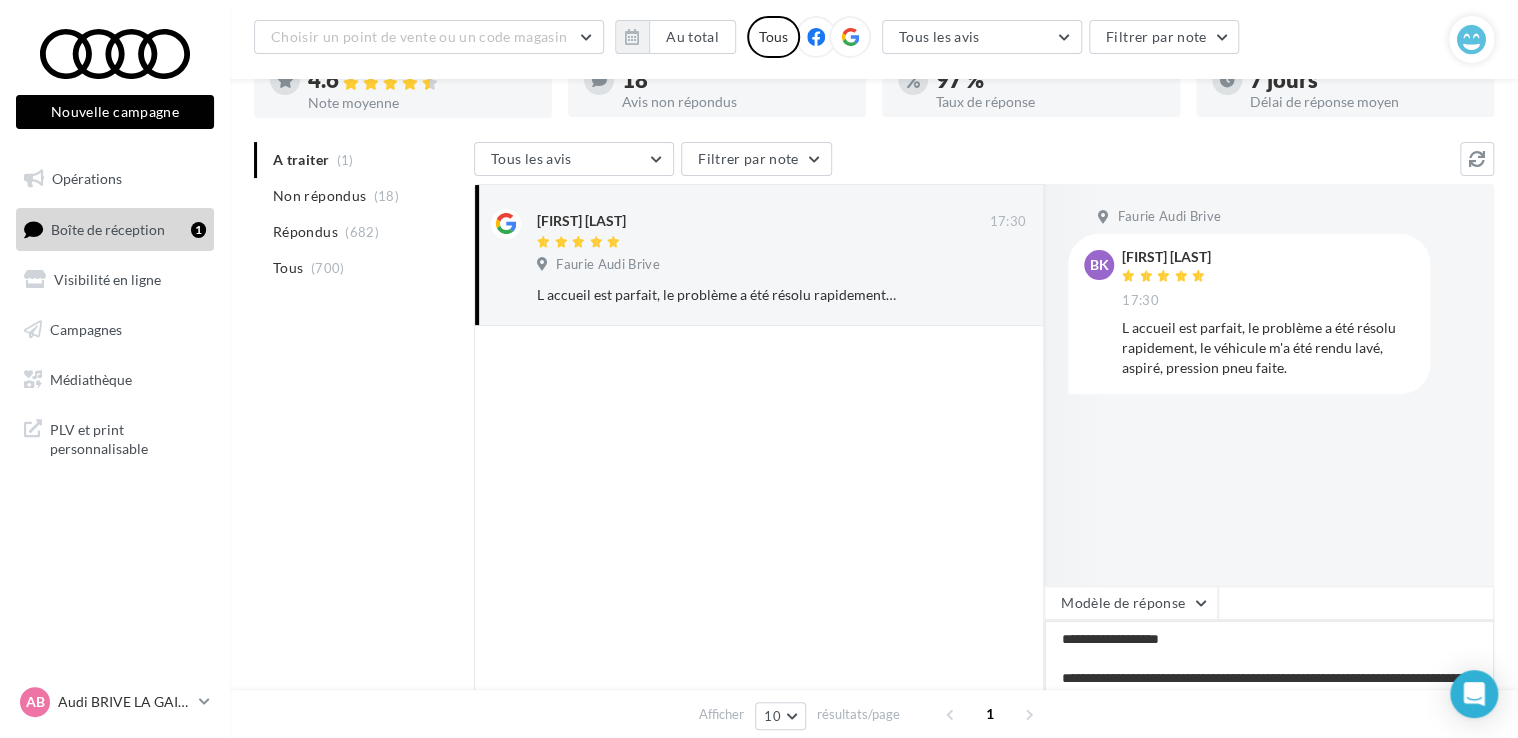 type on "**********" 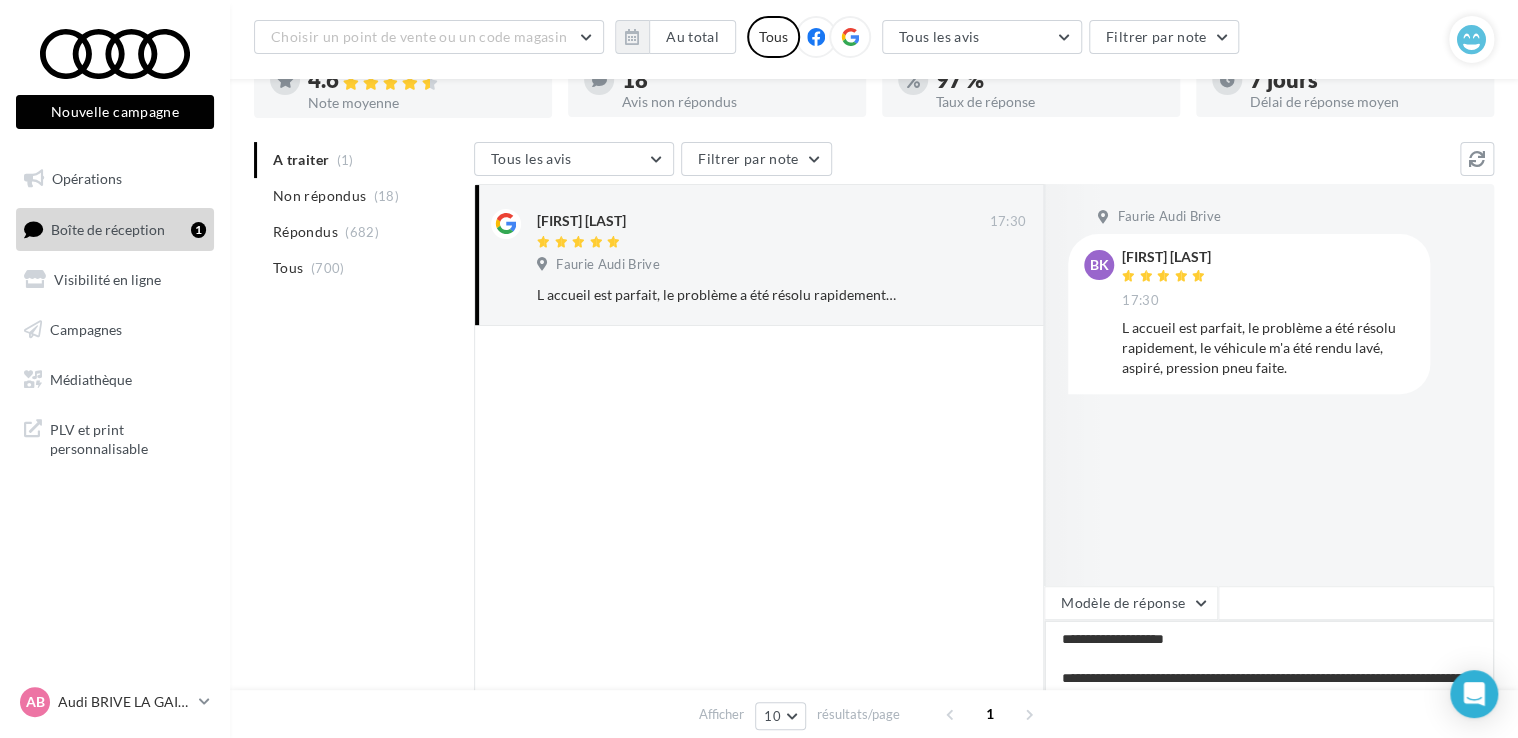 type on "**********" 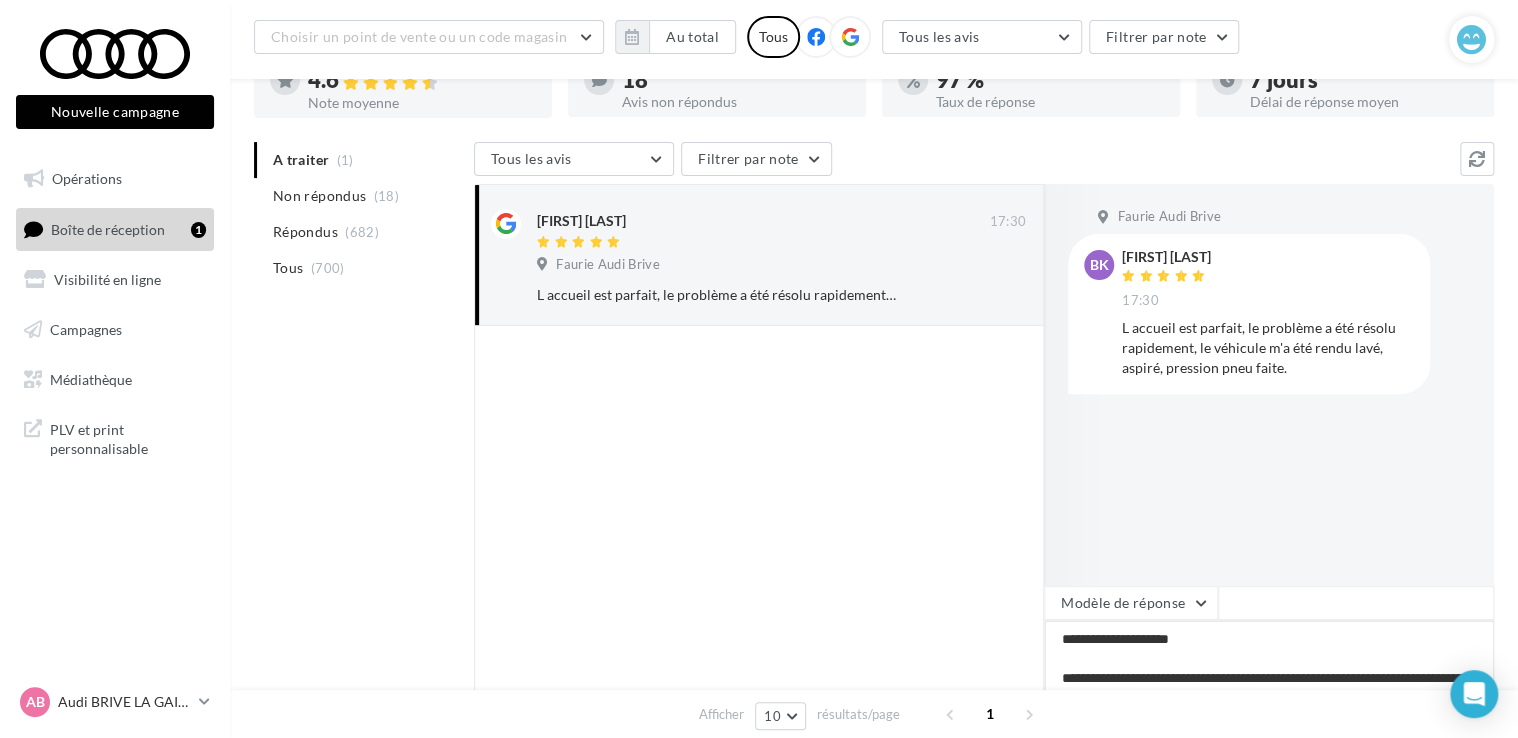 type on "**********" 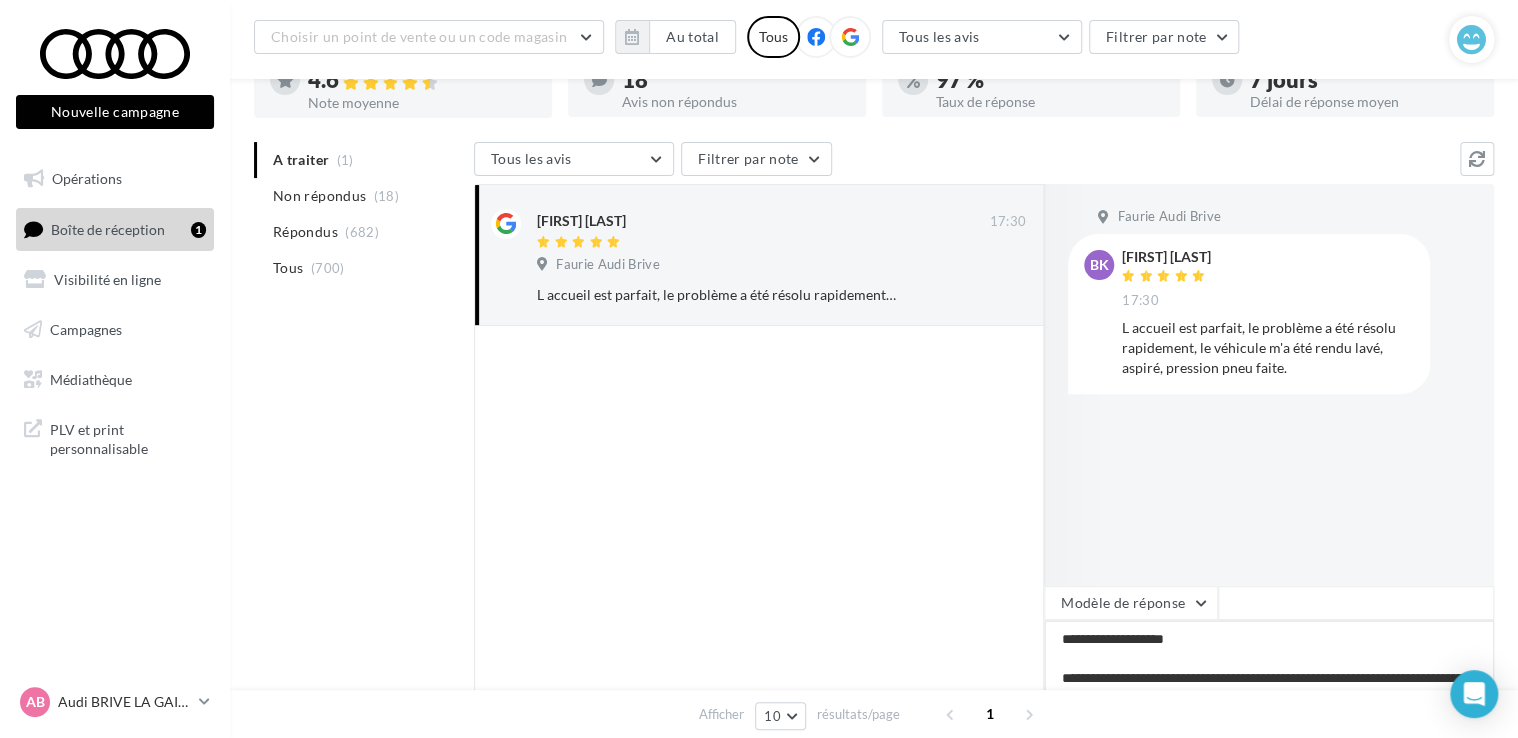 type on "**********" 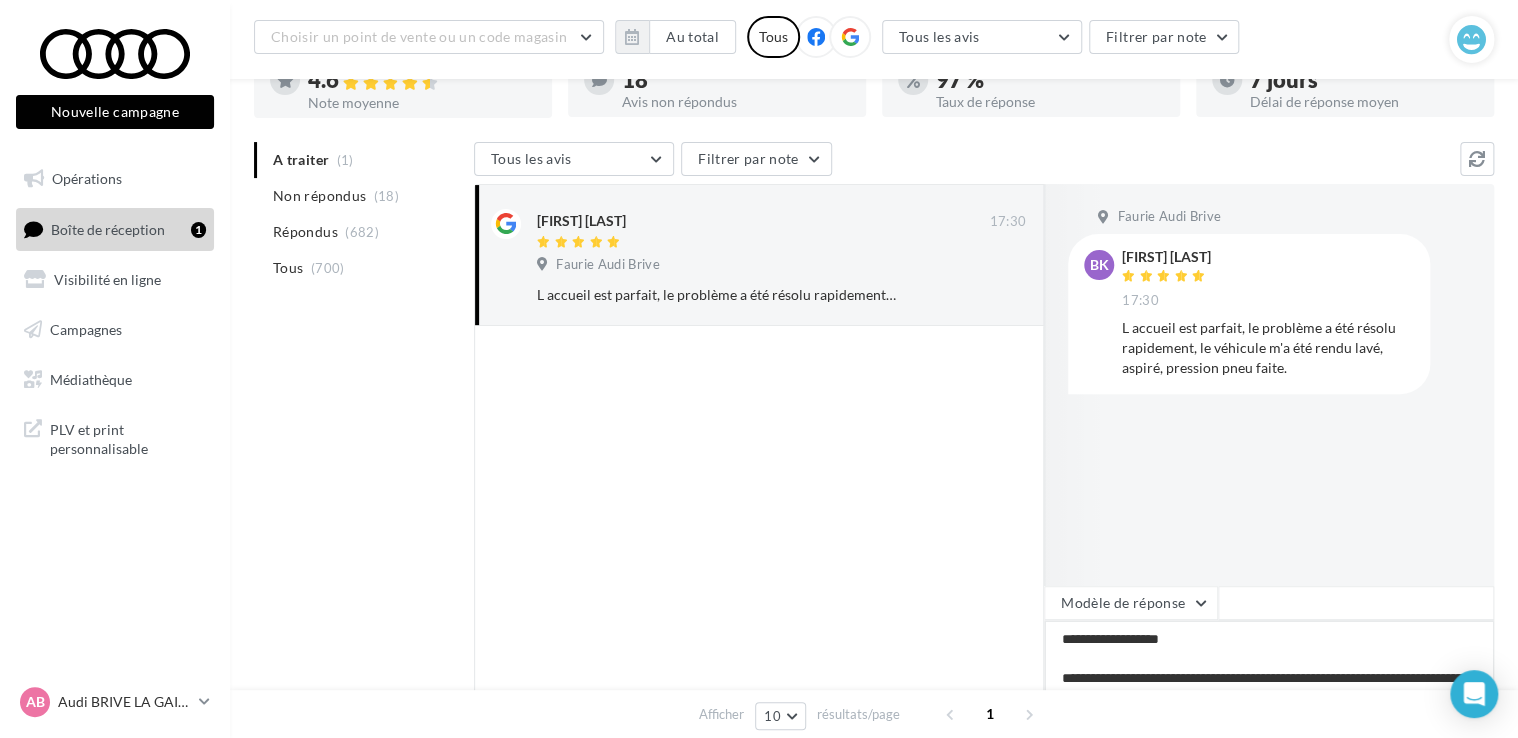 type on "**********" 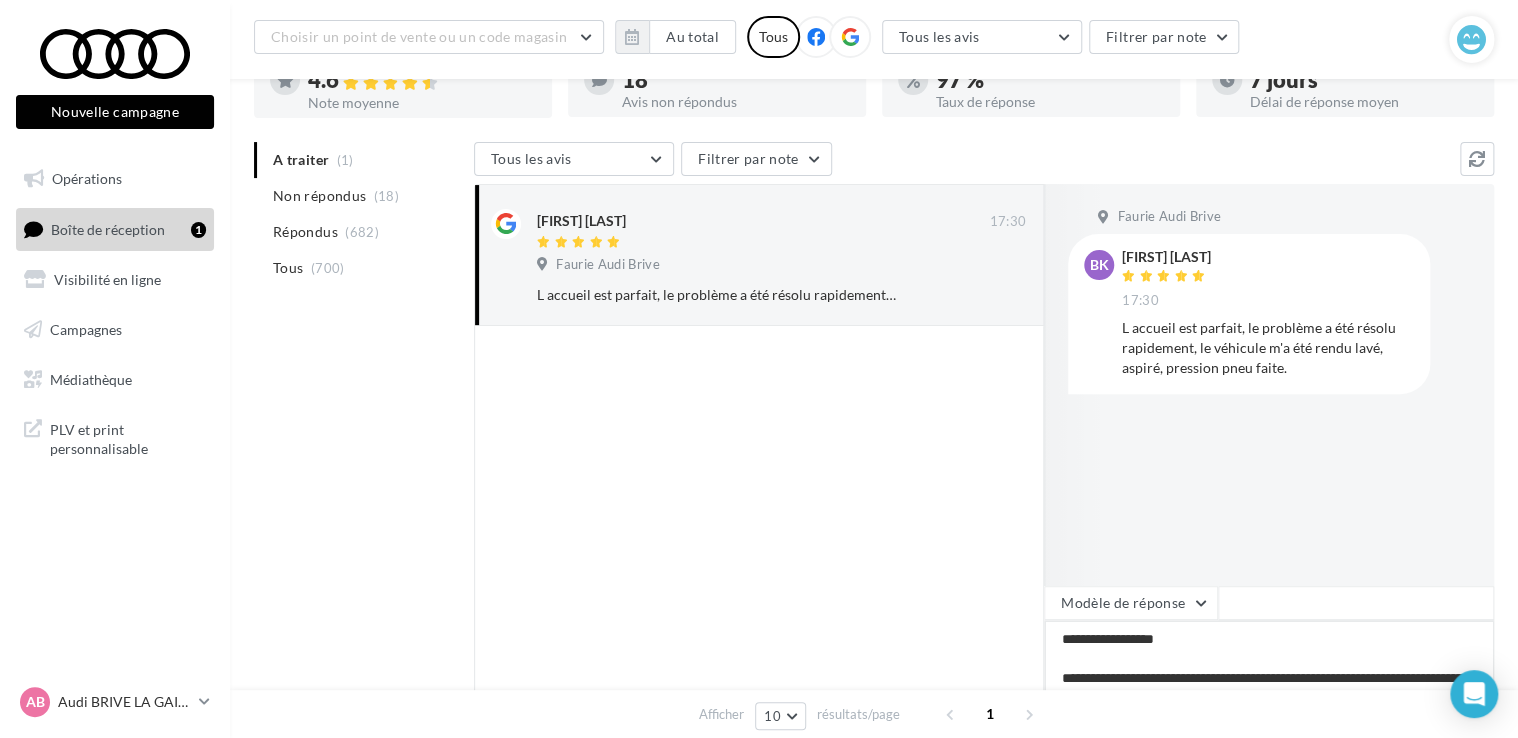 type on "**********" 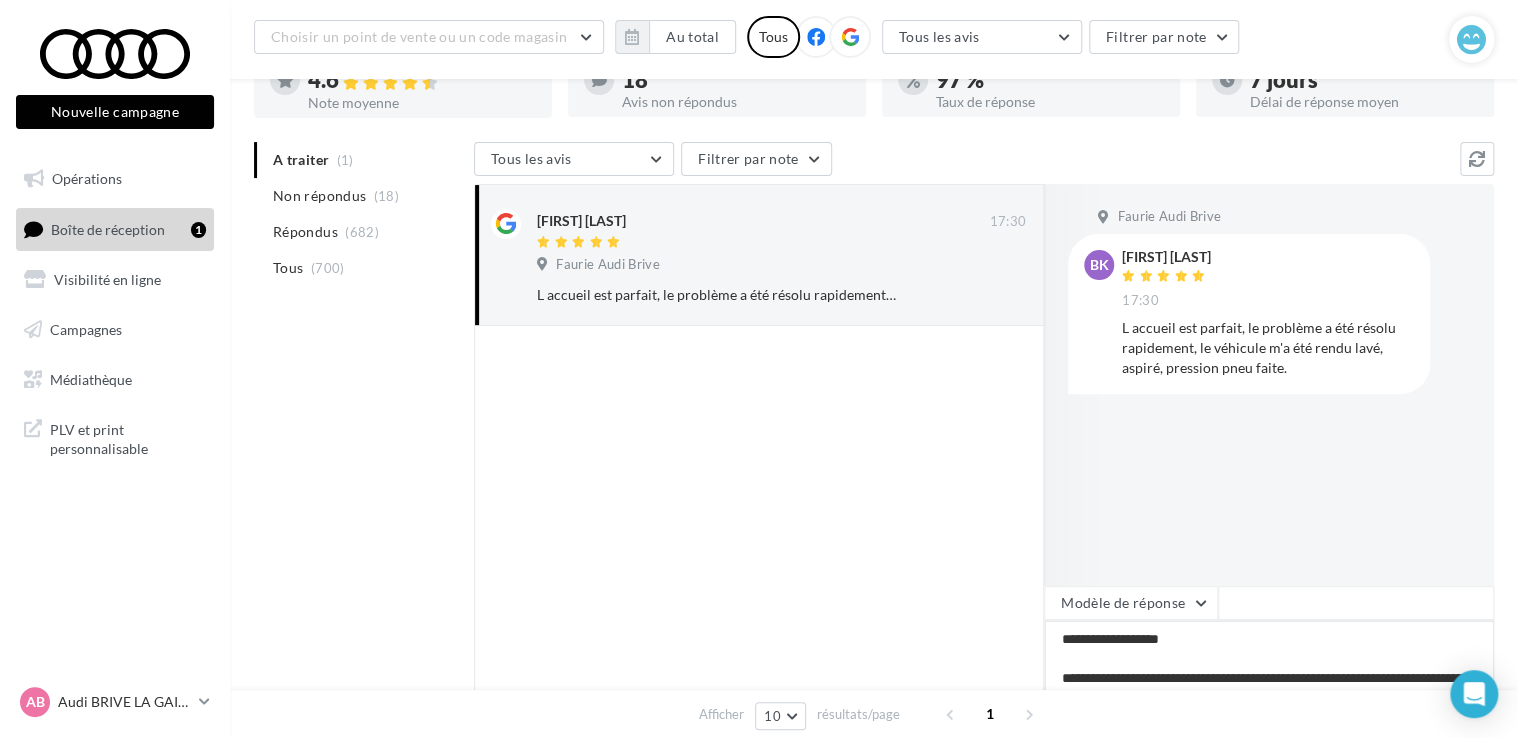 type on "**********" 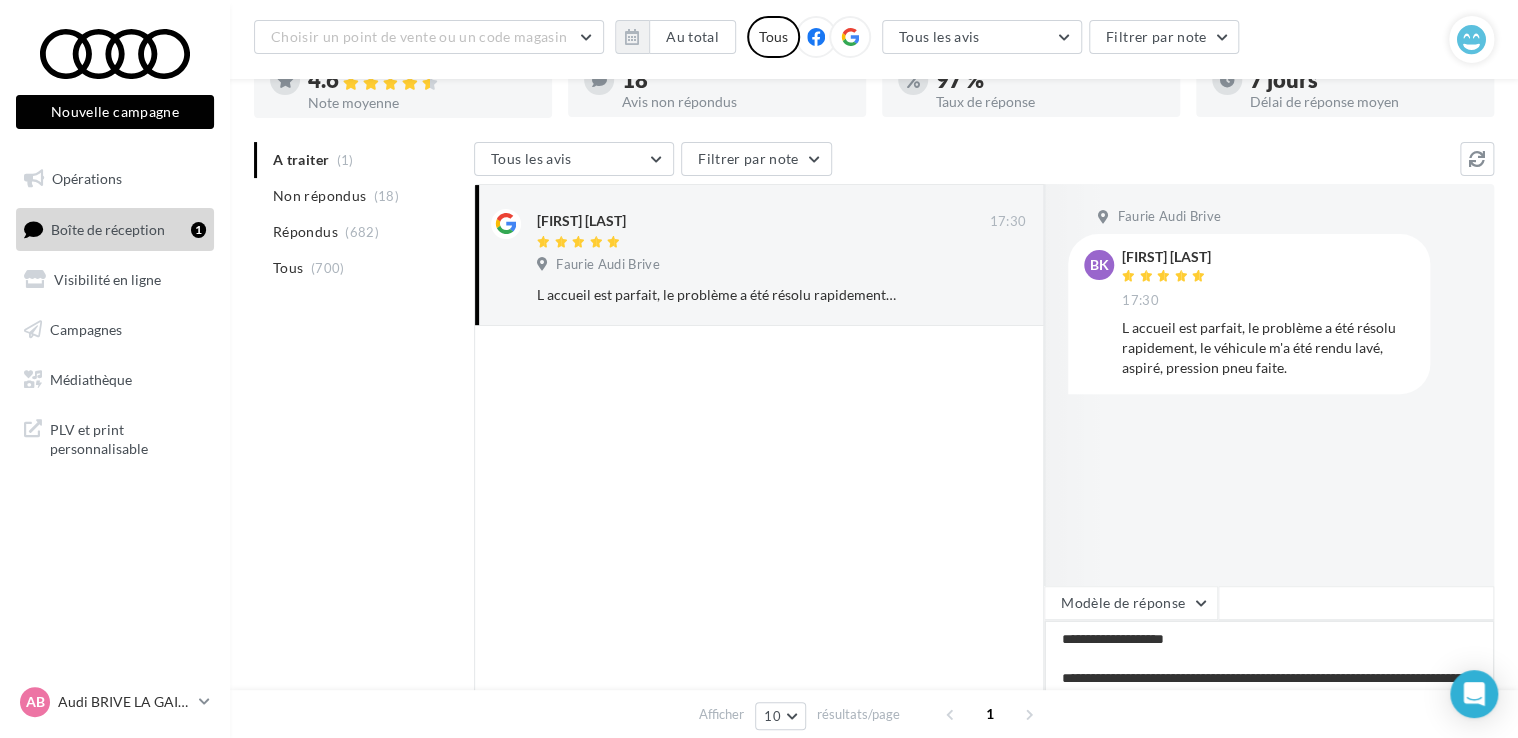 type on "**********" 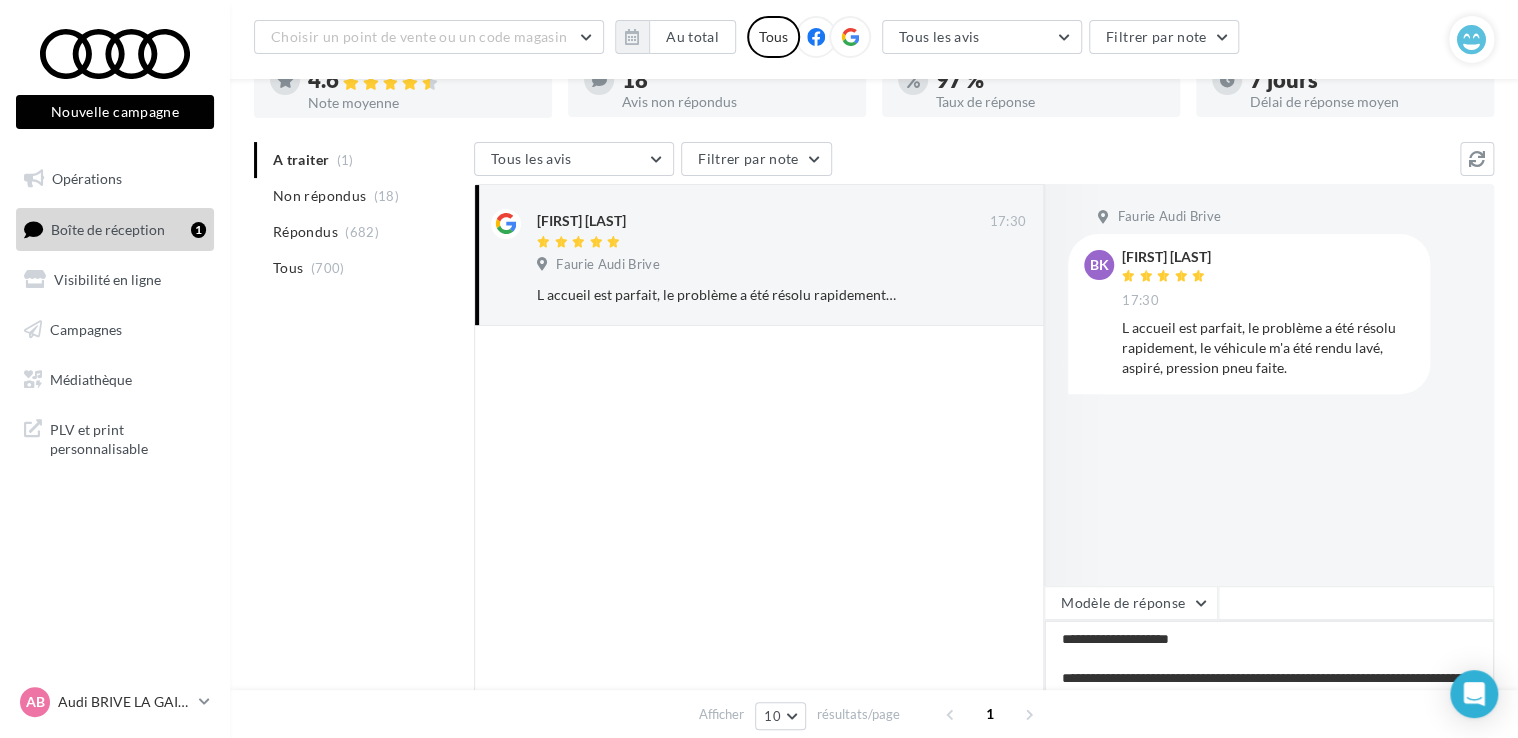 type on "**********" 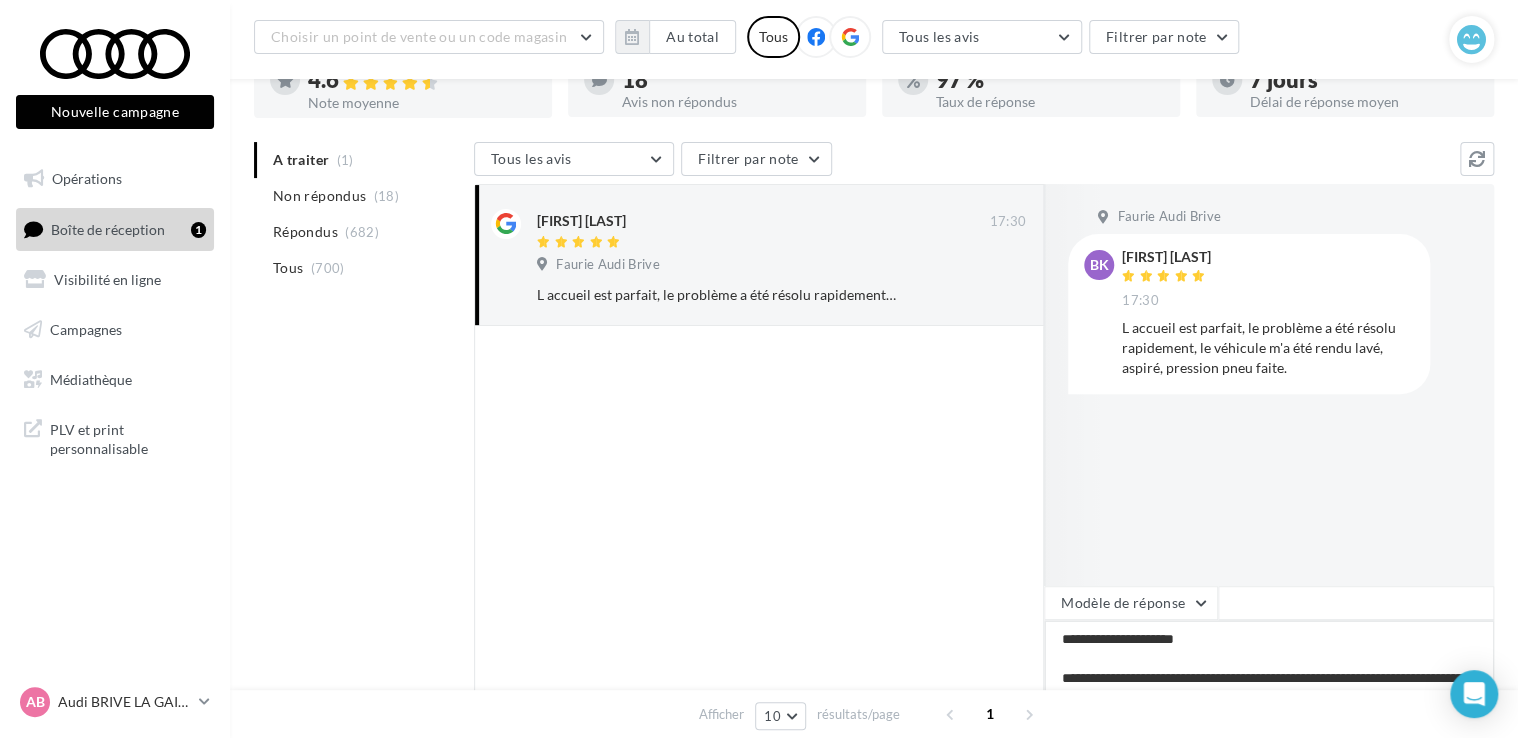 type on "**********" 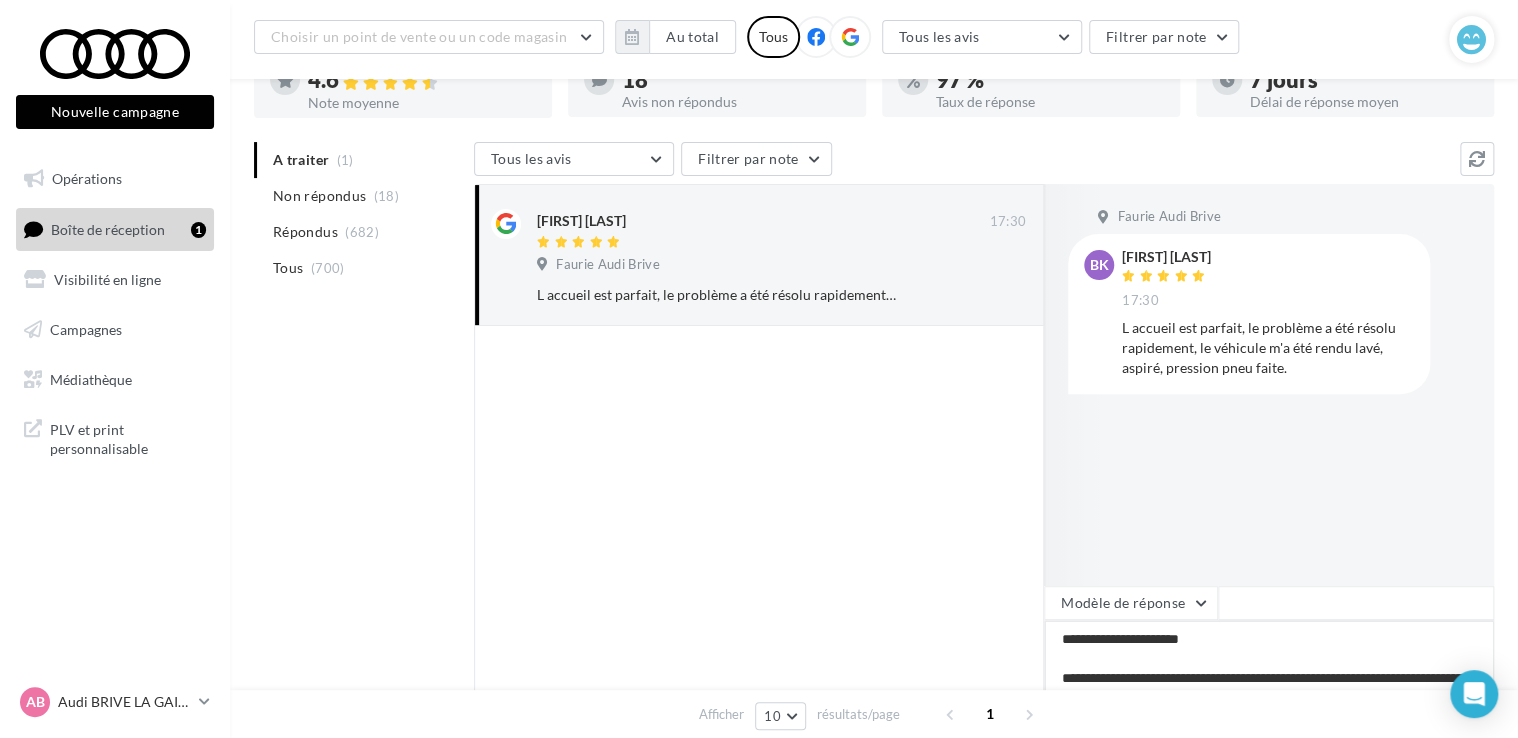 click on "**********" at bounding box center [1269, 682] 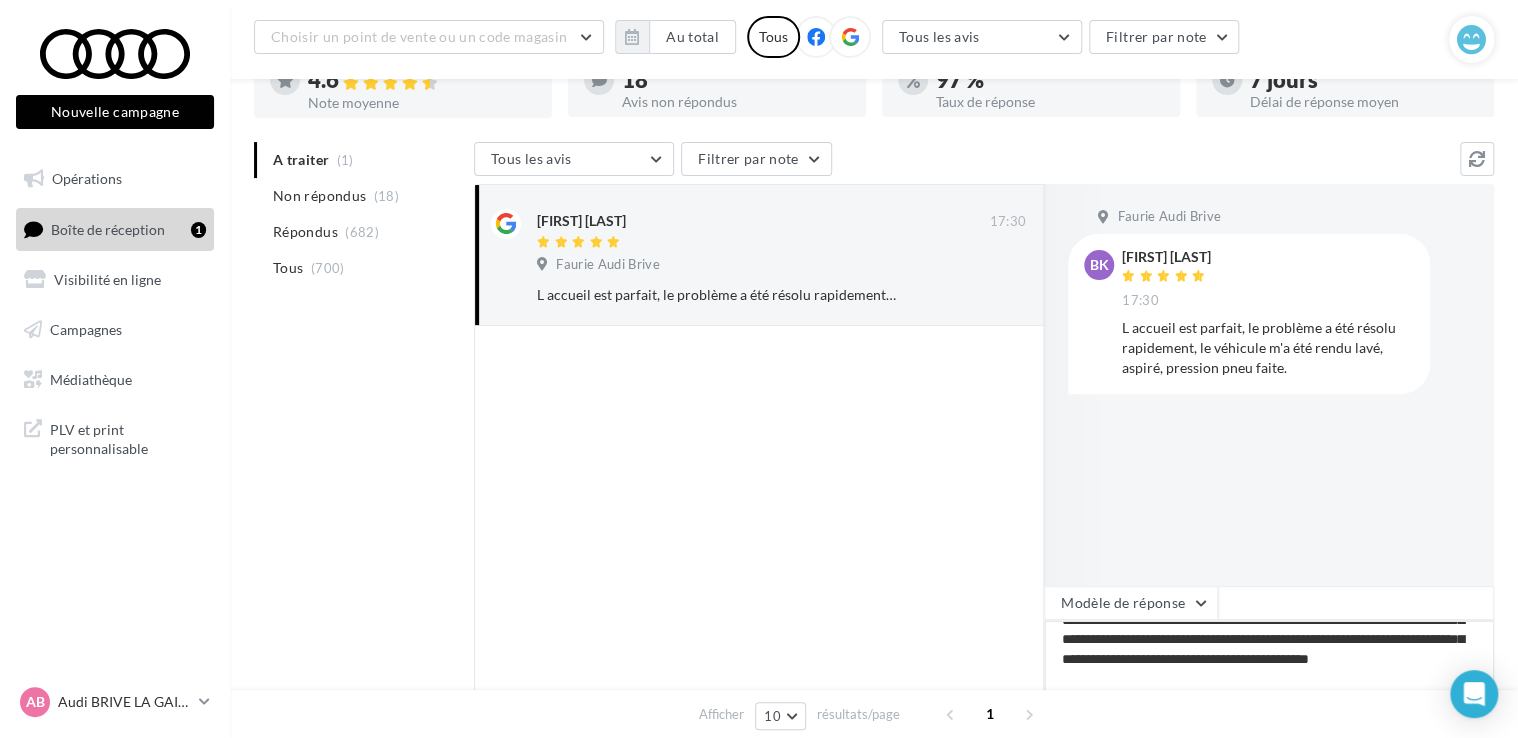 scroll, scrollTop: 100, scrollLeft: 0, axis: vertical 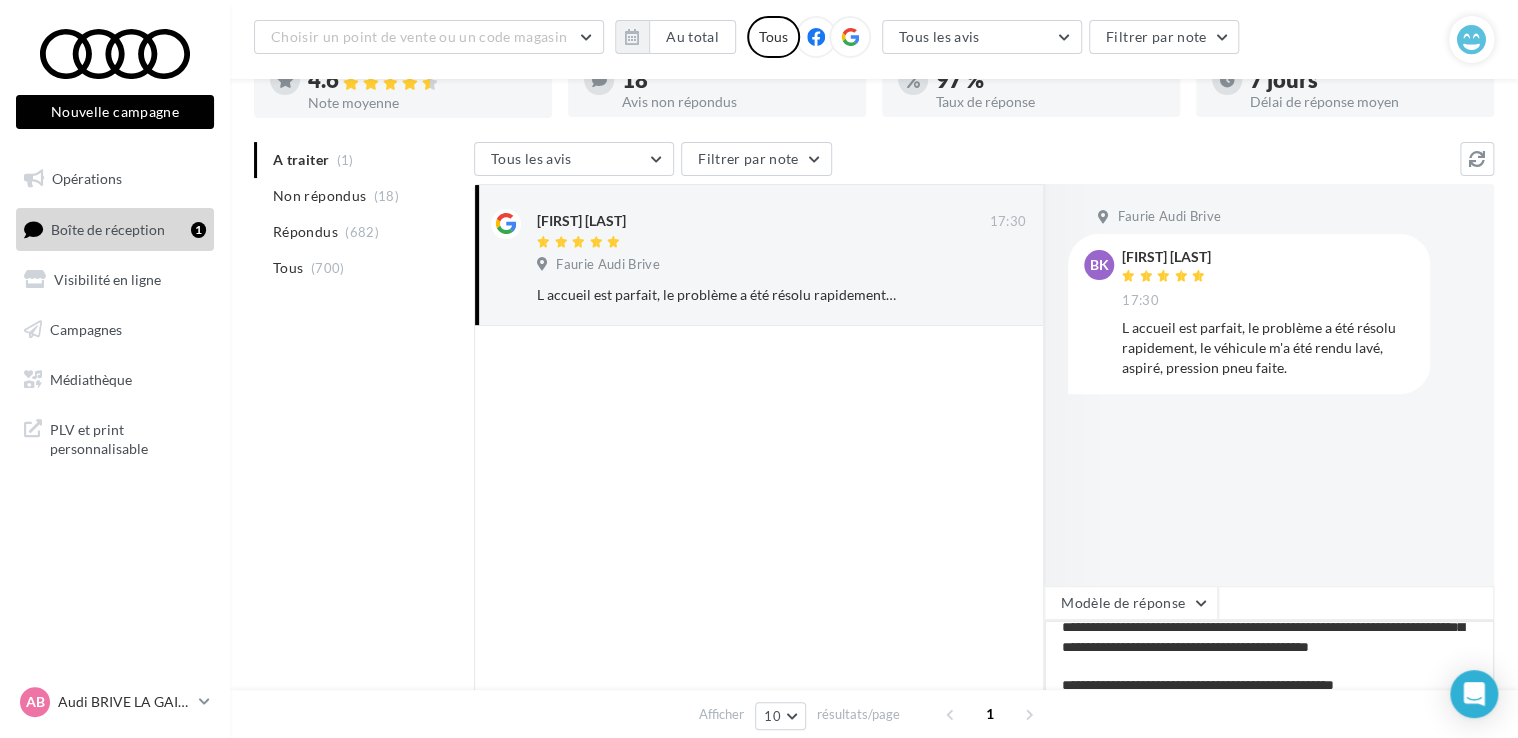 click on "**********" at bounding box center (1269, 682) 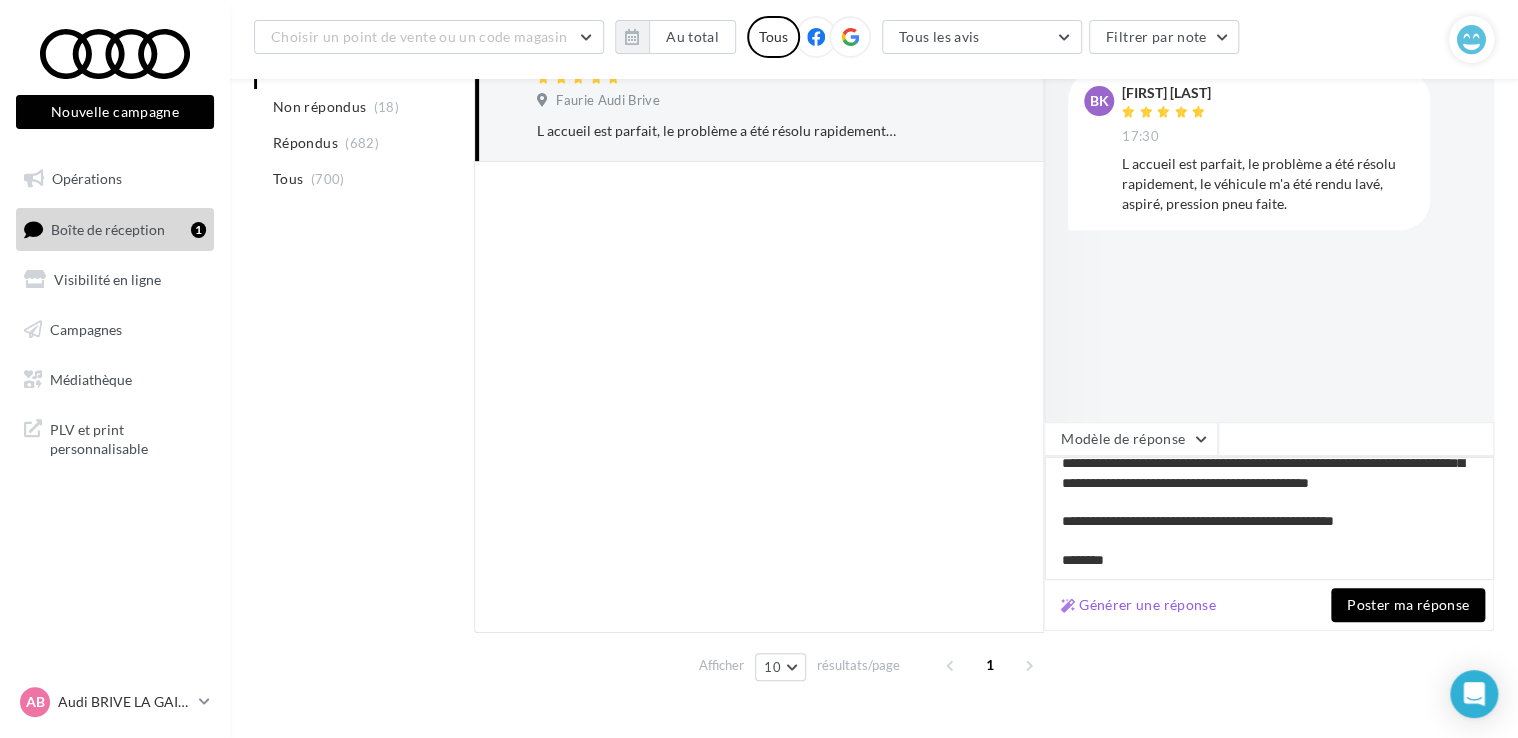 scroll, scrollTop: 348, scrollLeft: 0, axis: vertical 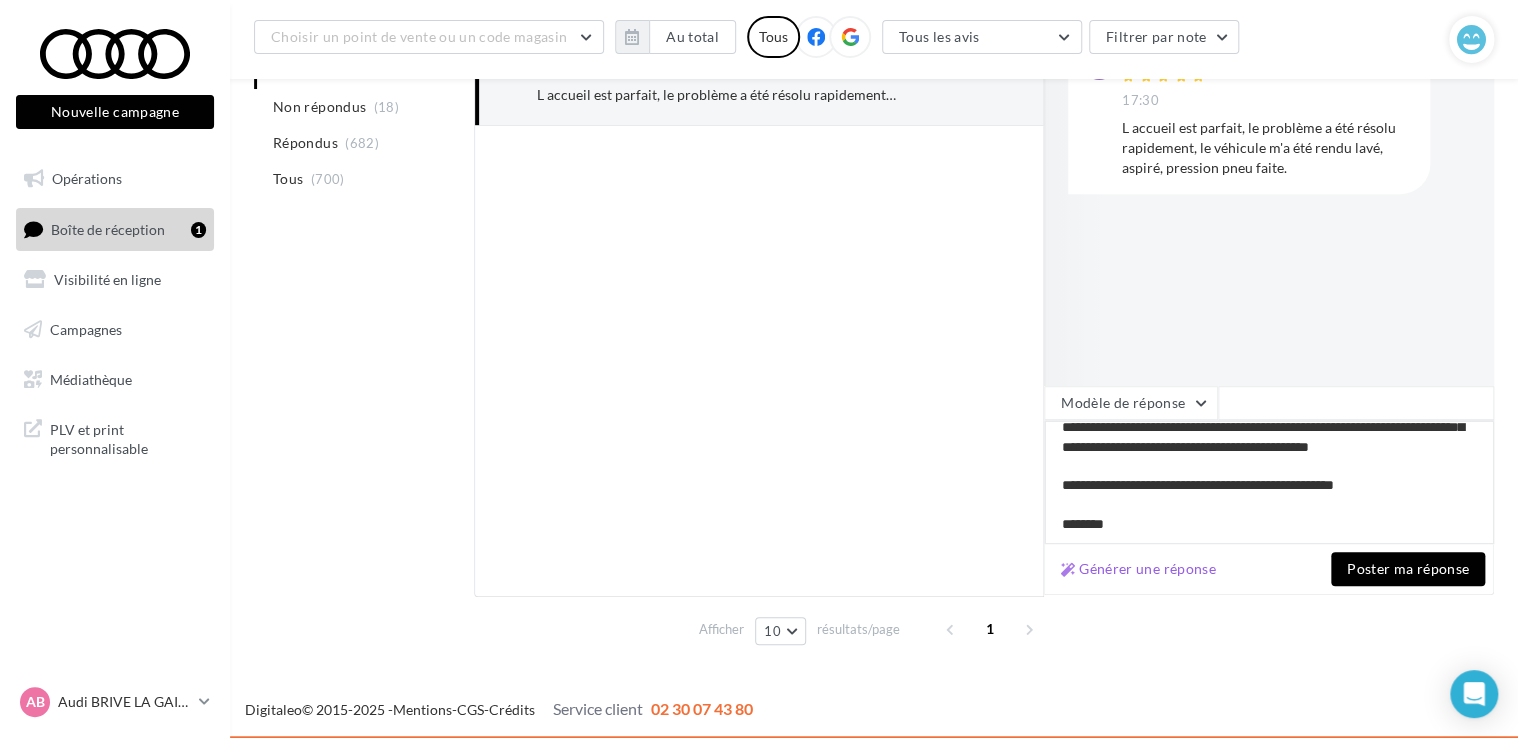 click on "**********" at bounding box center [1269, 482] 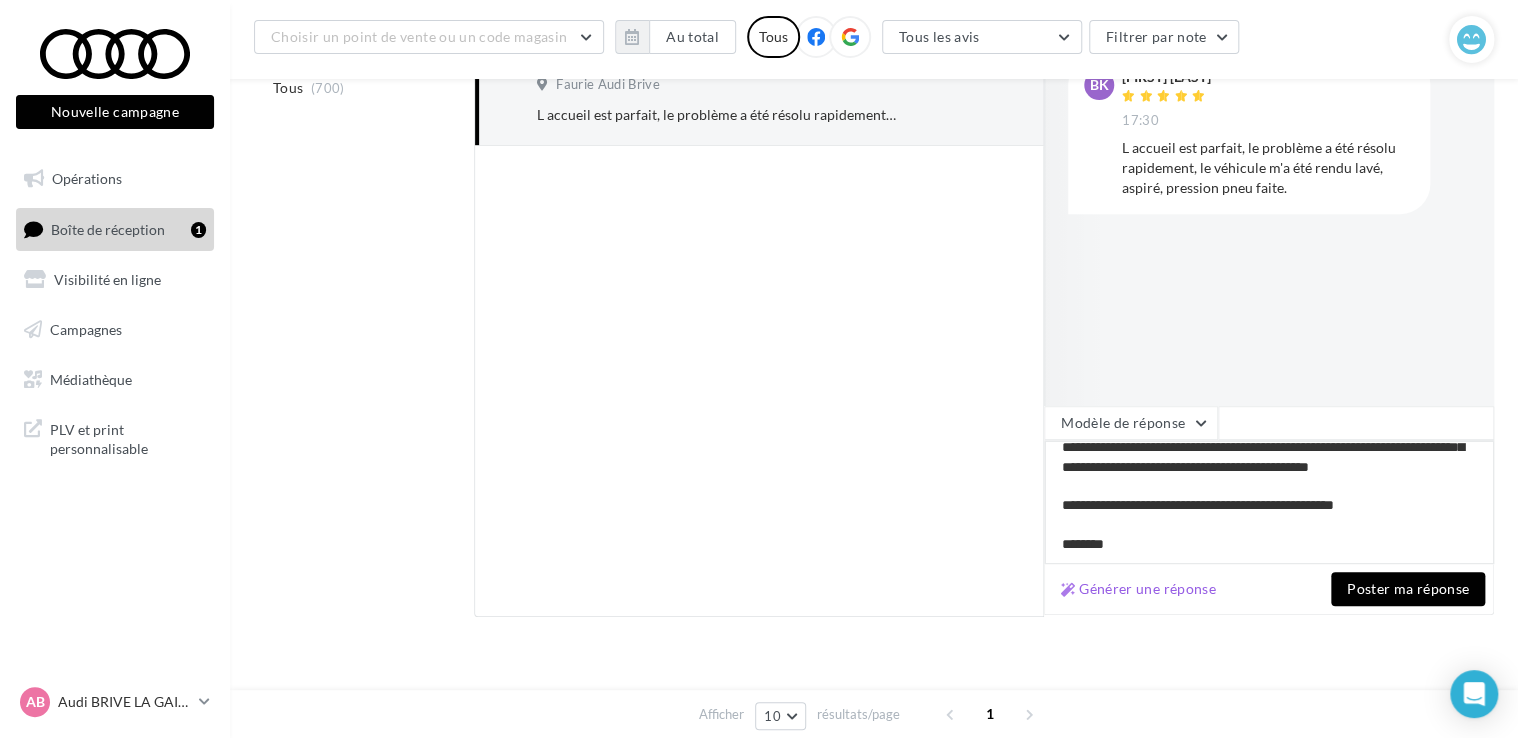 scroll, scrollTop: 348, scrollLeft: 0, axis: vertical 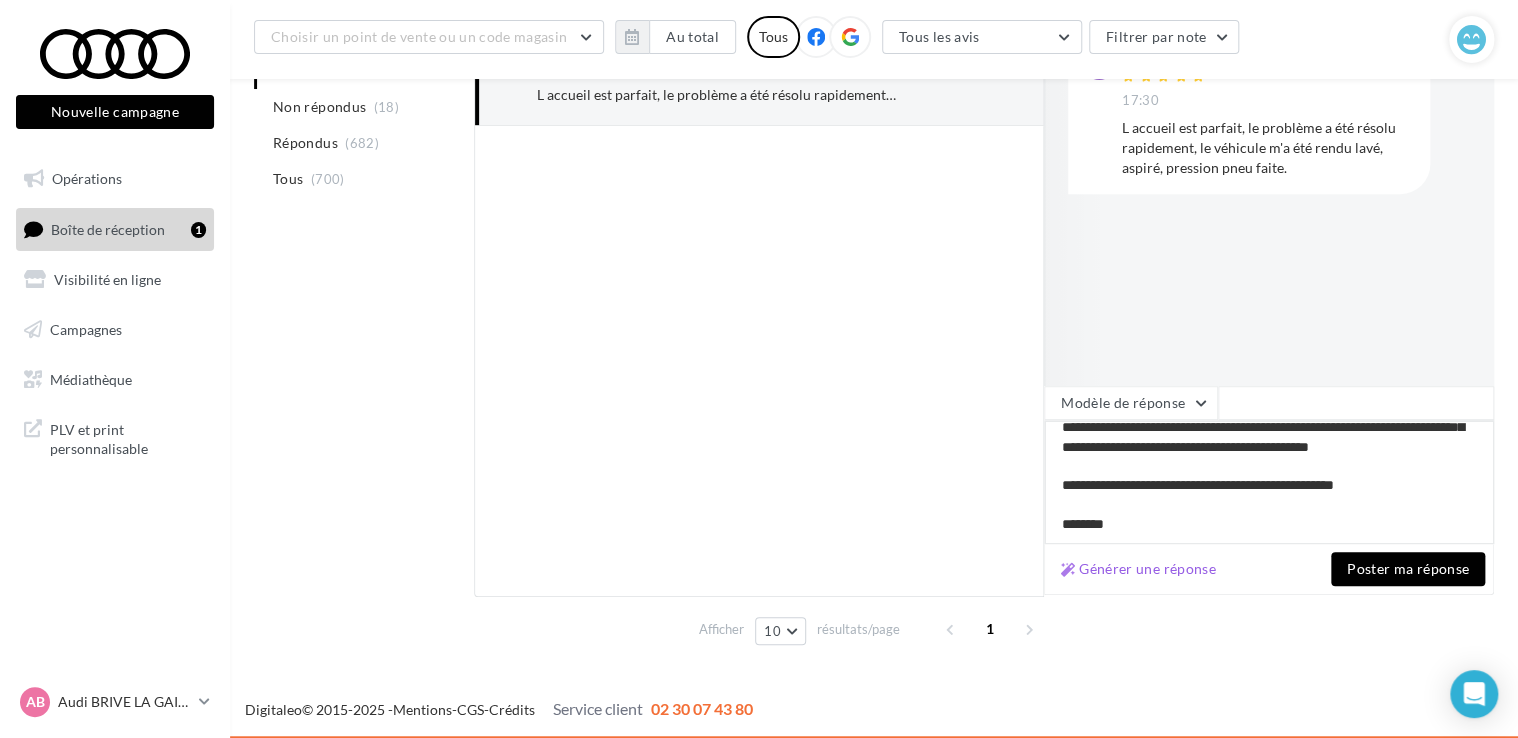 type on "**********" 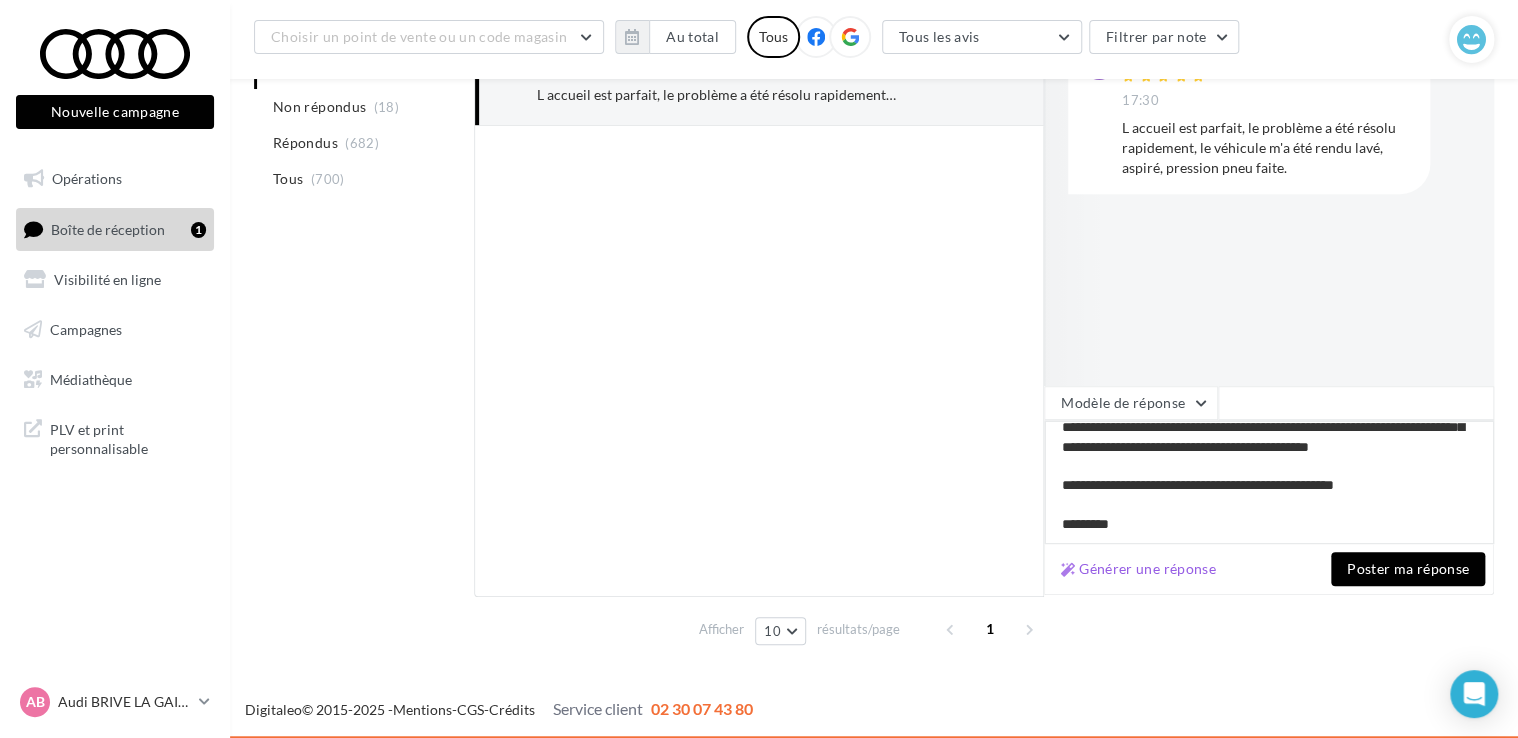 type on "**********" 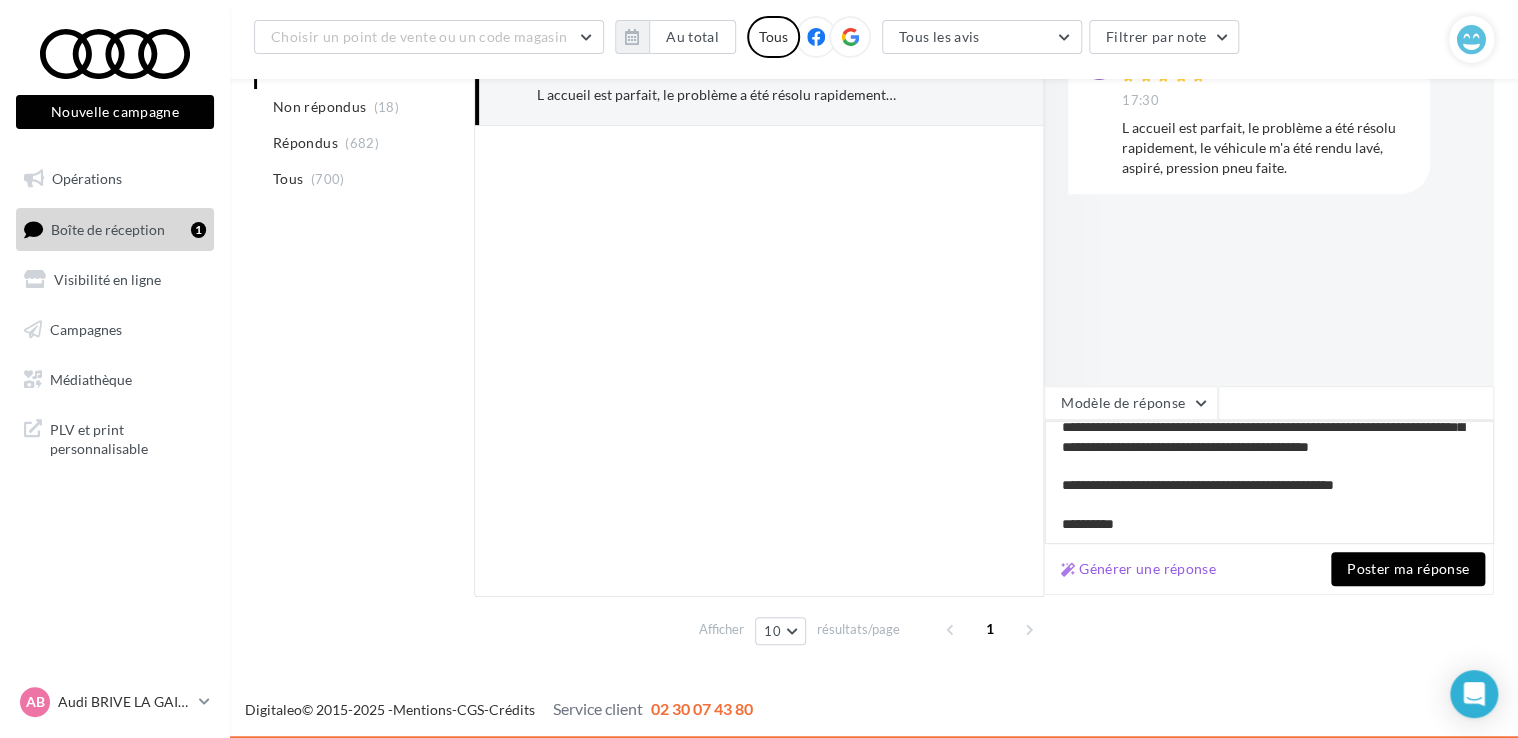 type on "**********" 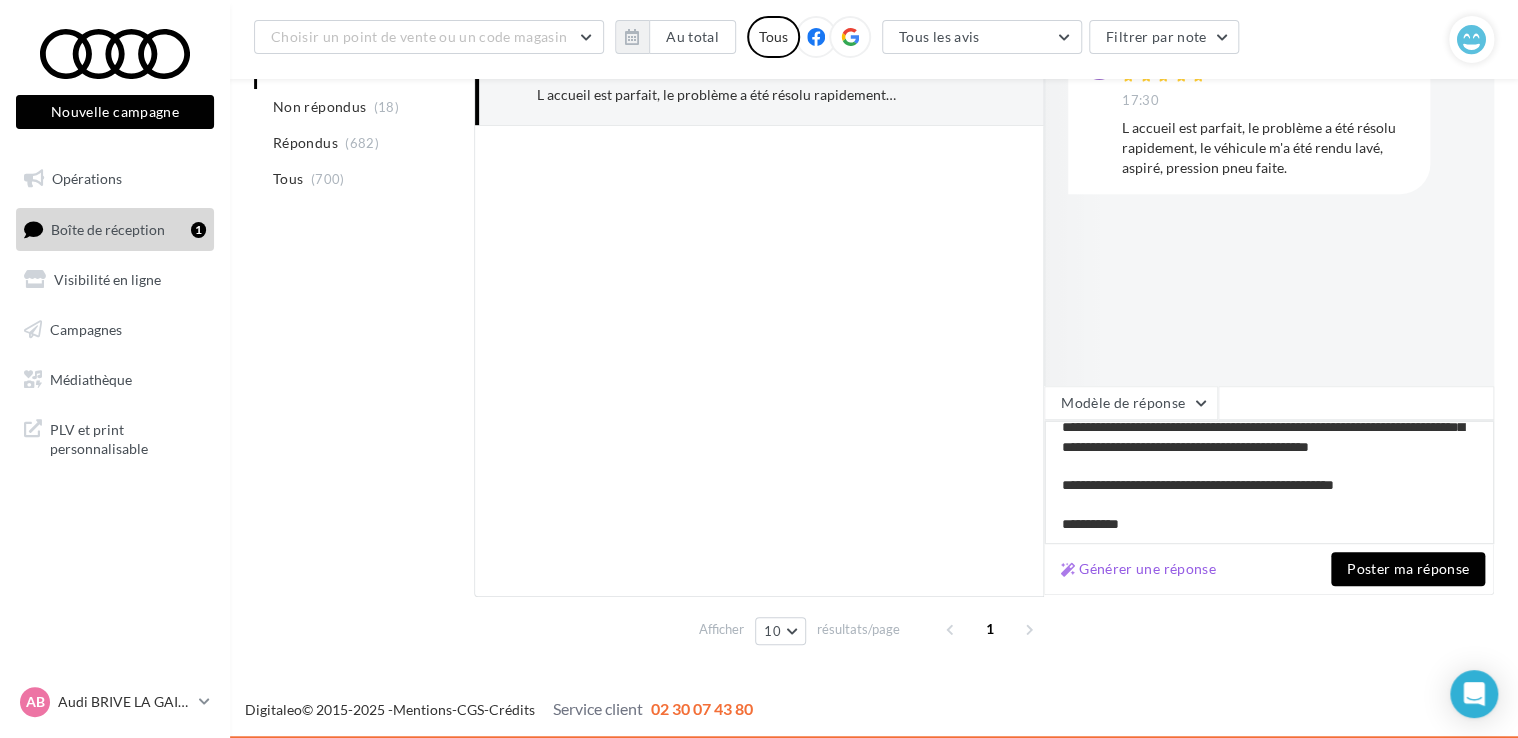 type on "**********" 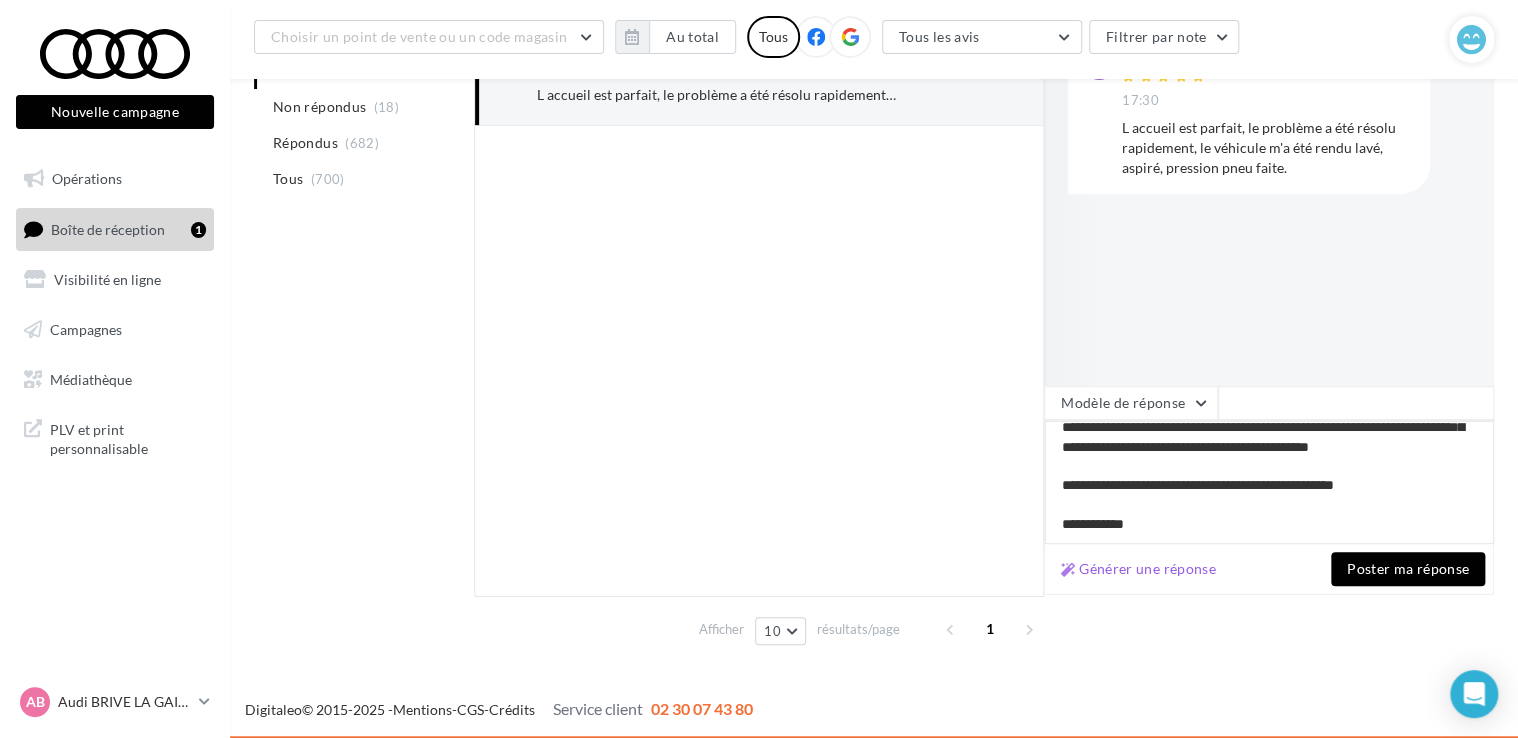 type on "**********" 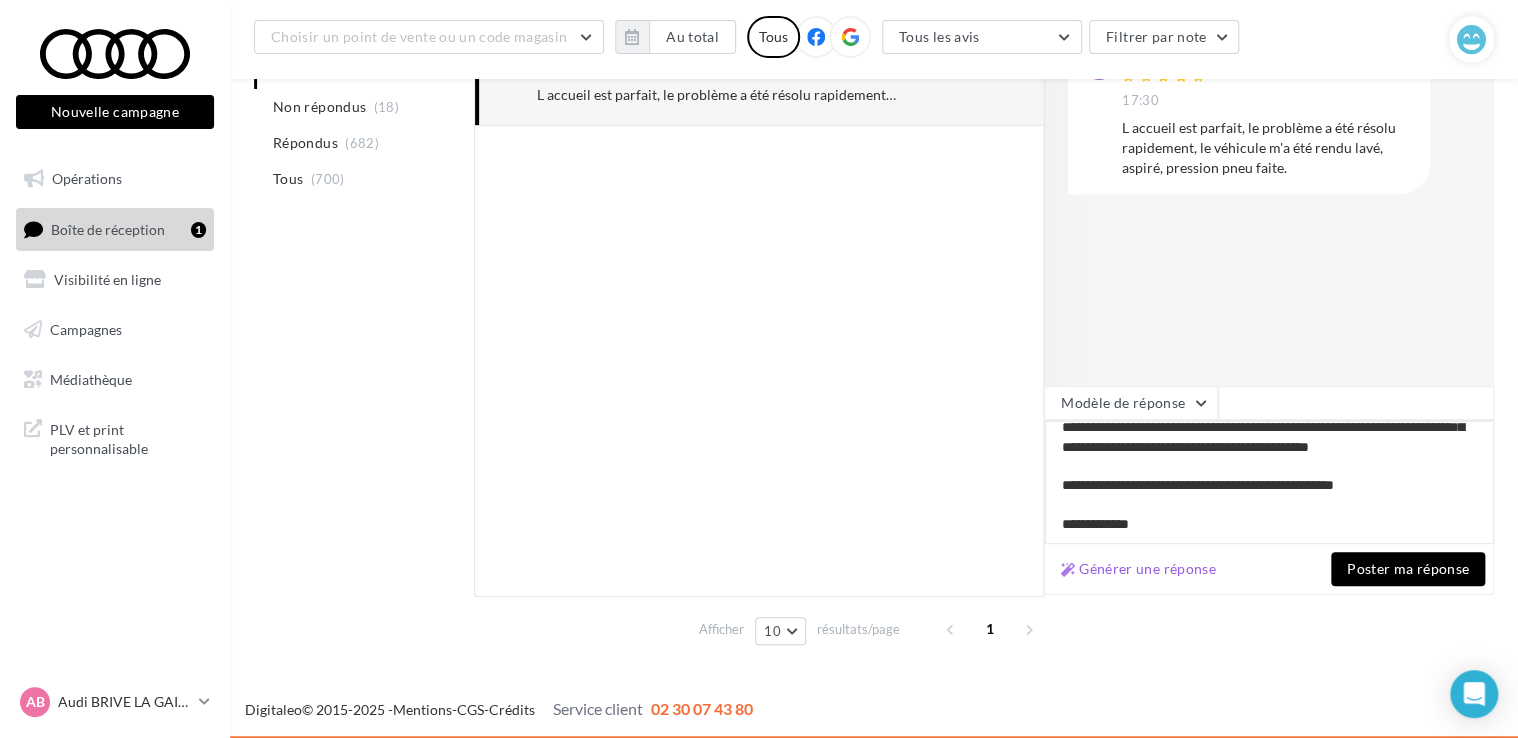 type on "**********" 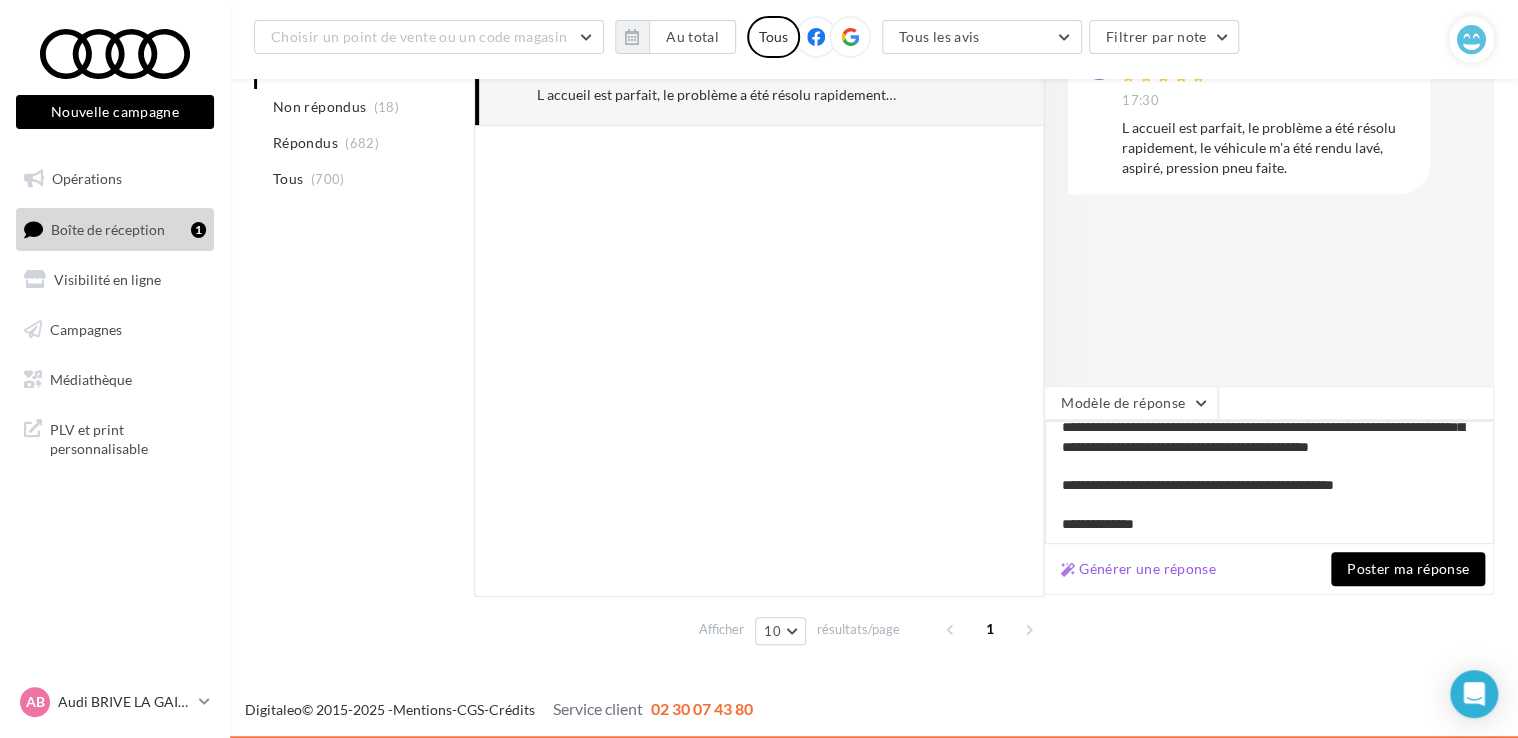 type on "**********" 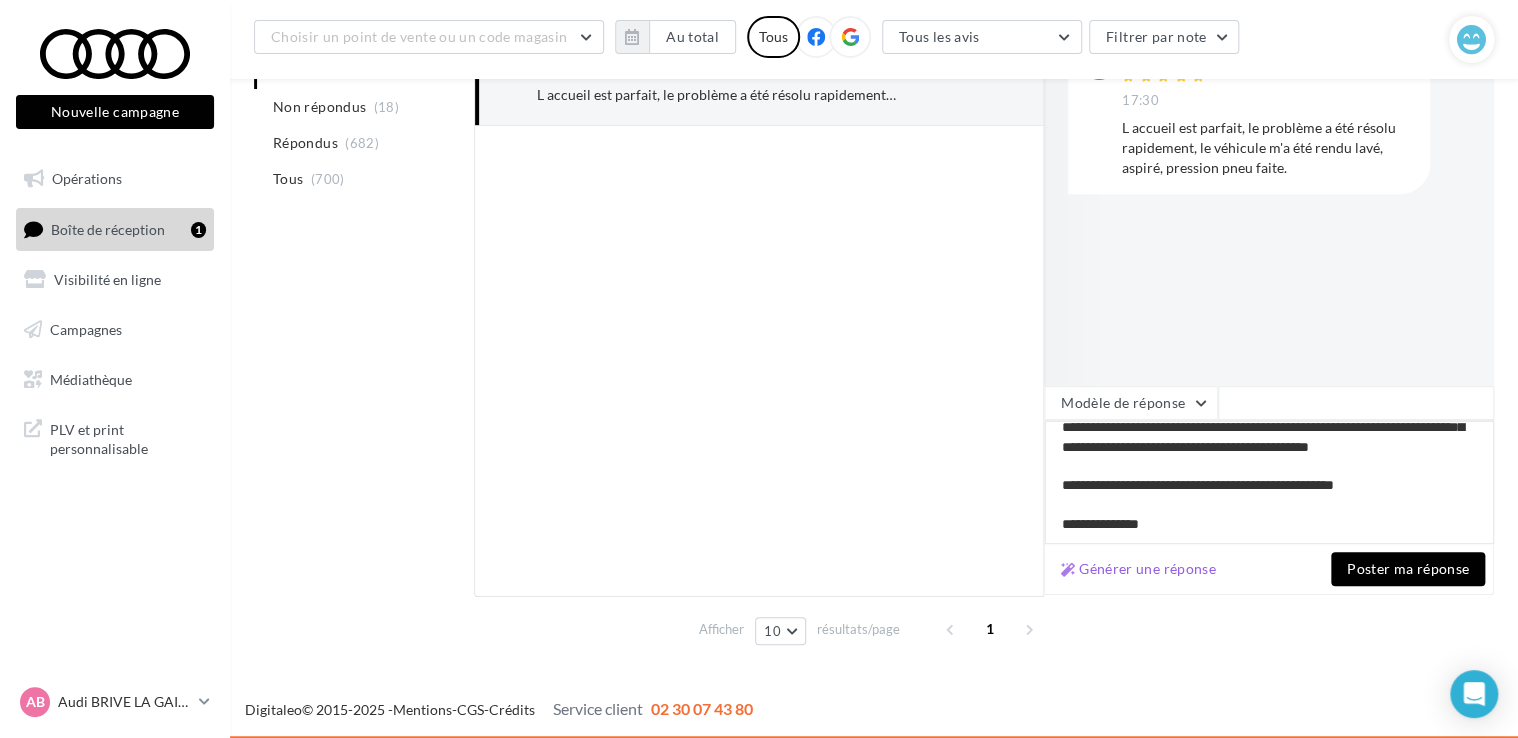 type on "**********" 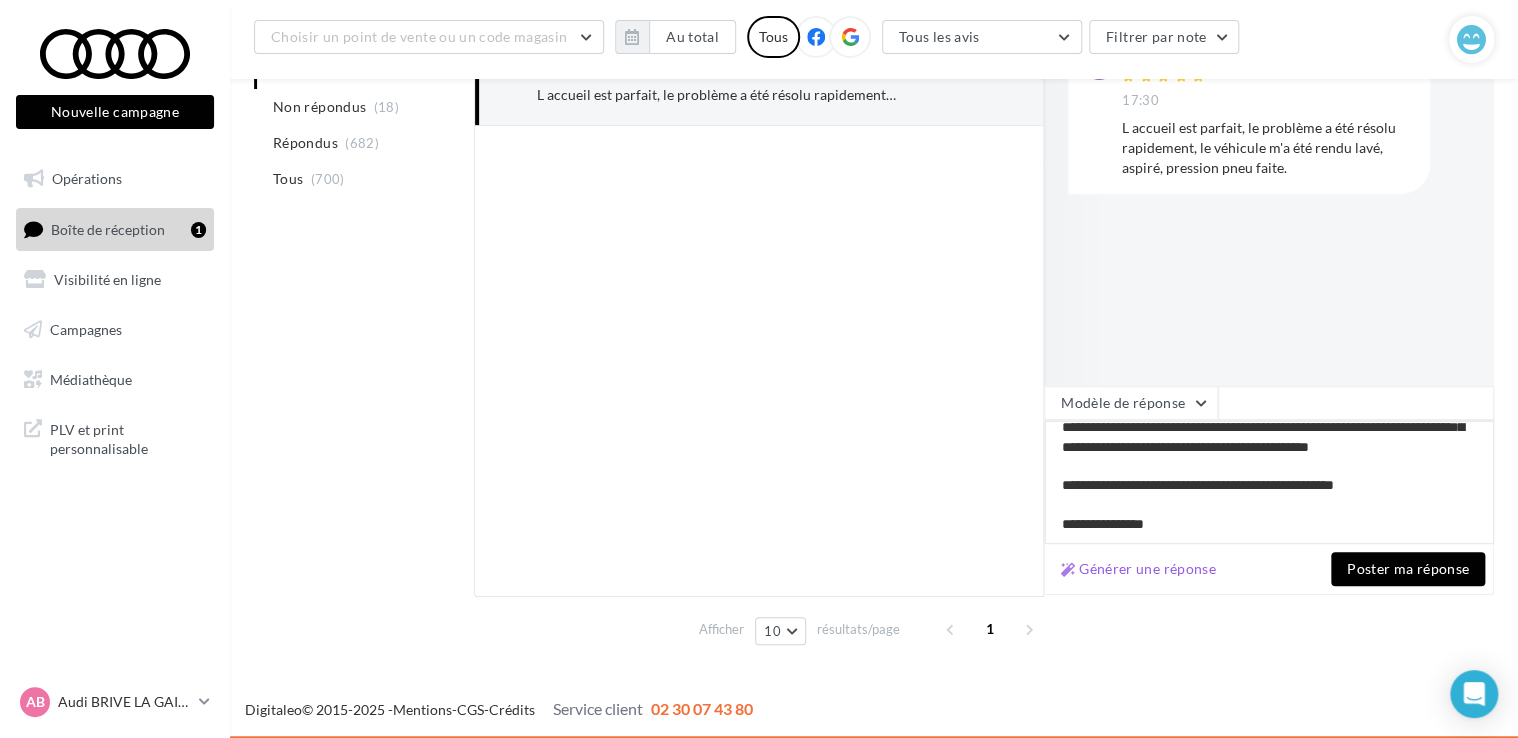 type on "**********" 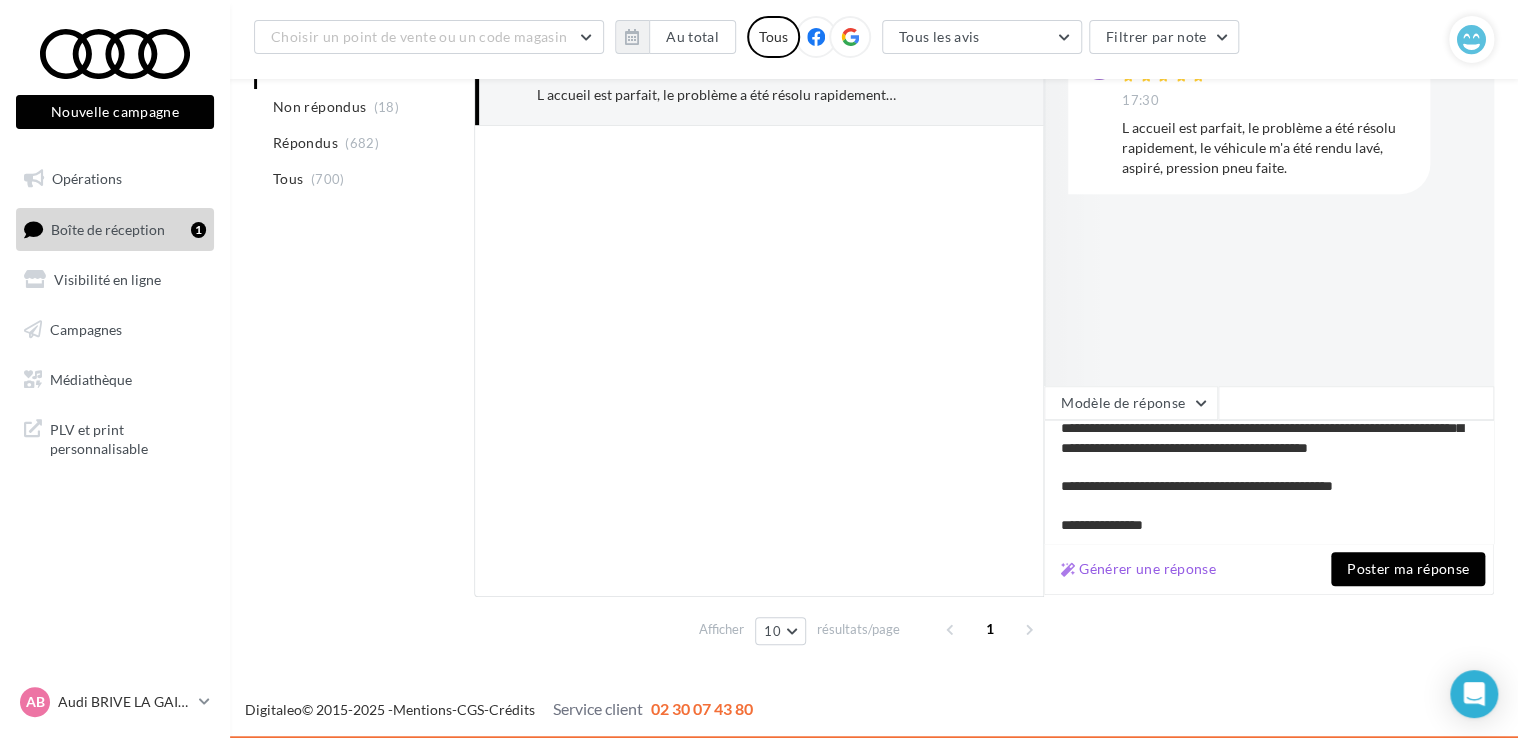 type 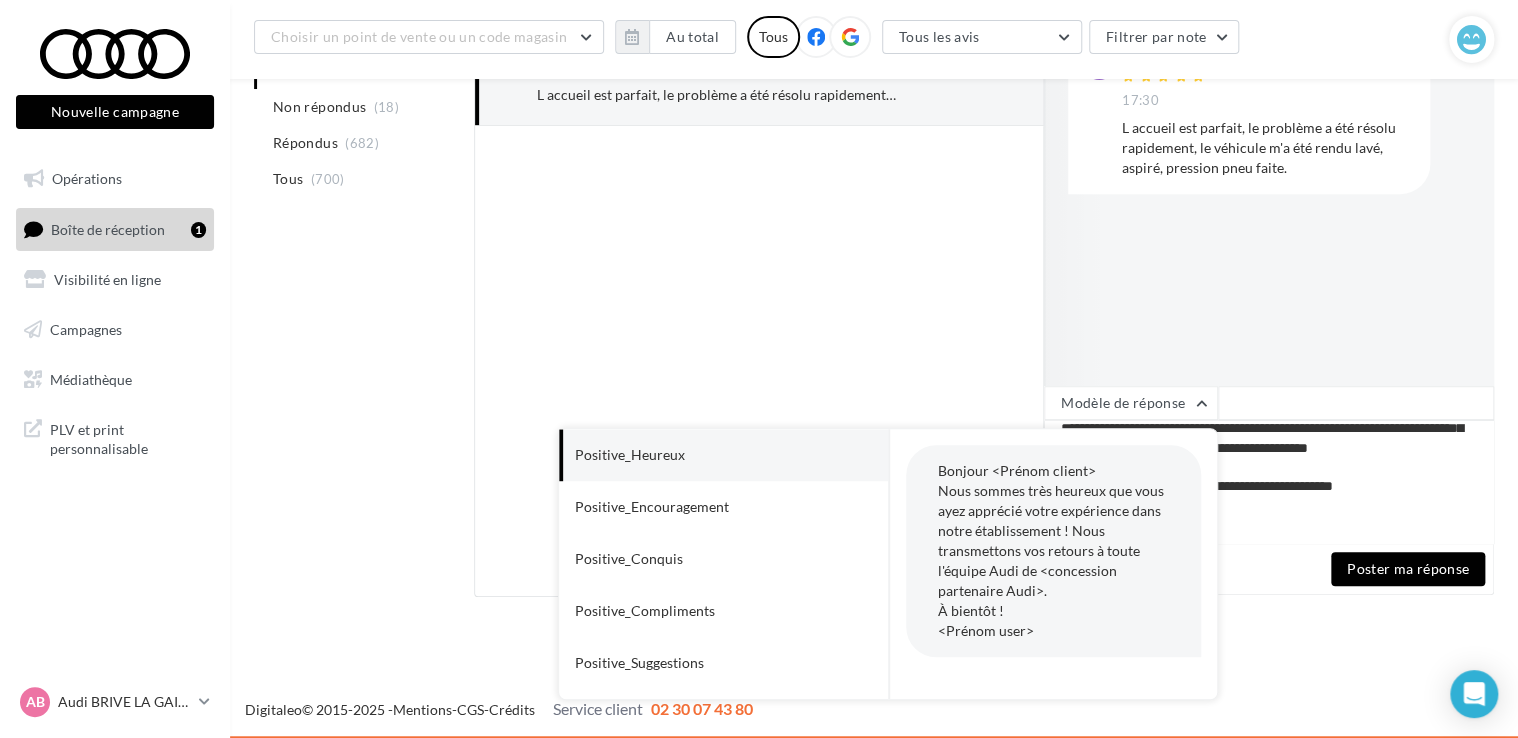 click on "Faurie Audi Brive         bk
bernard kling
17:30
L accueil est parfait, le problème a été résolu rapidement, le véhicule m'a été rendu lavé, aspiré, pression pneu faite." at bounding box center (1269, 185) 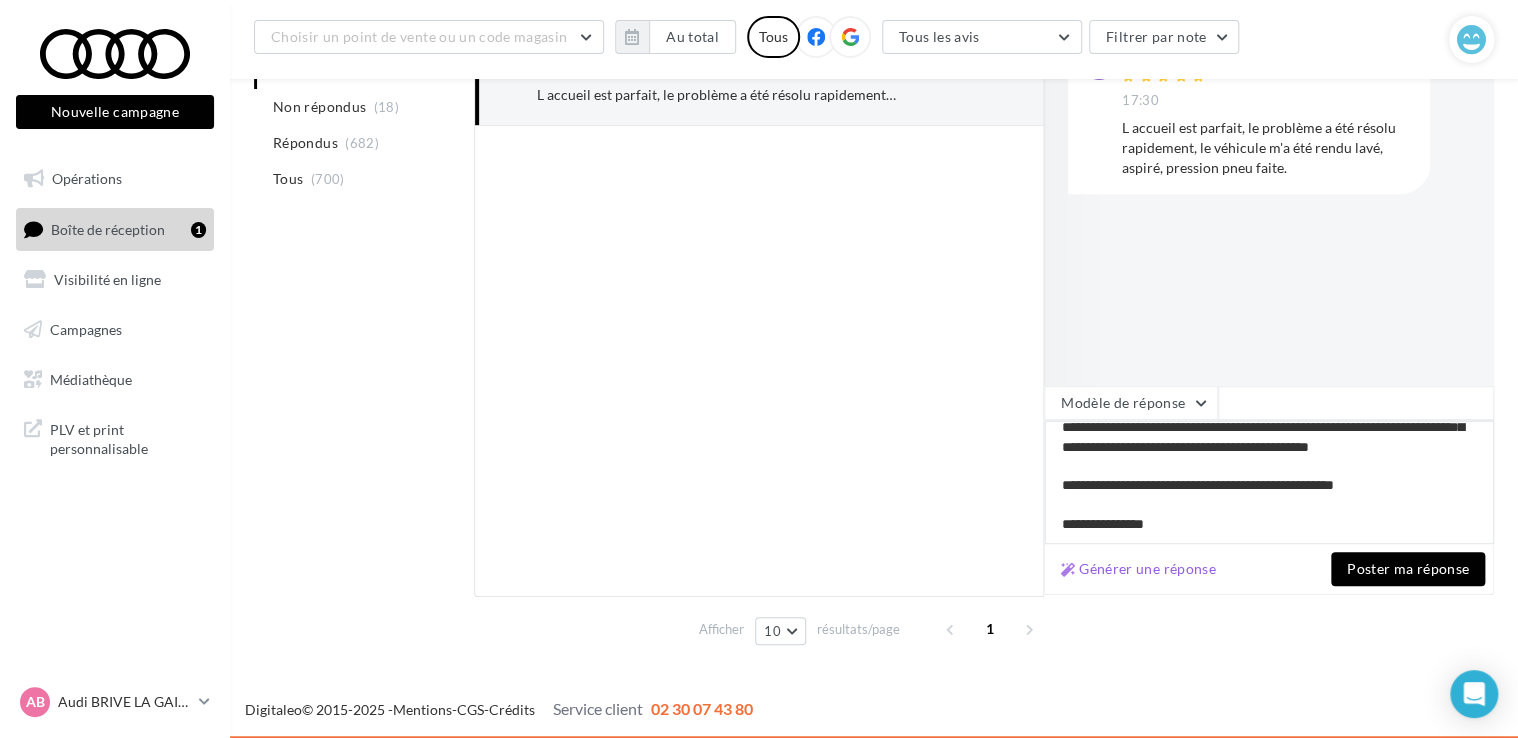 scroll, scrollTop: 107, scrollLeft: 0, axis: vertical 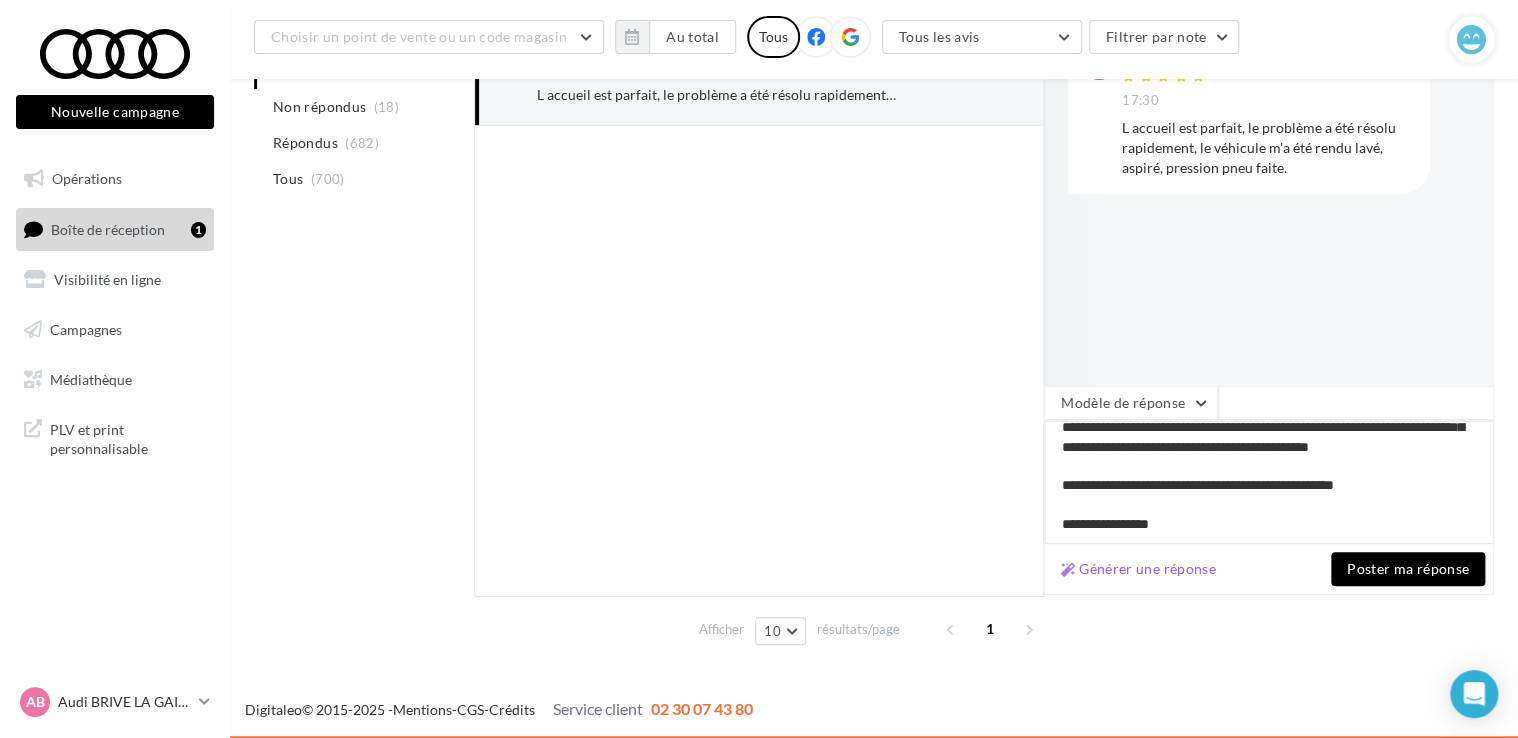 type on "**********" 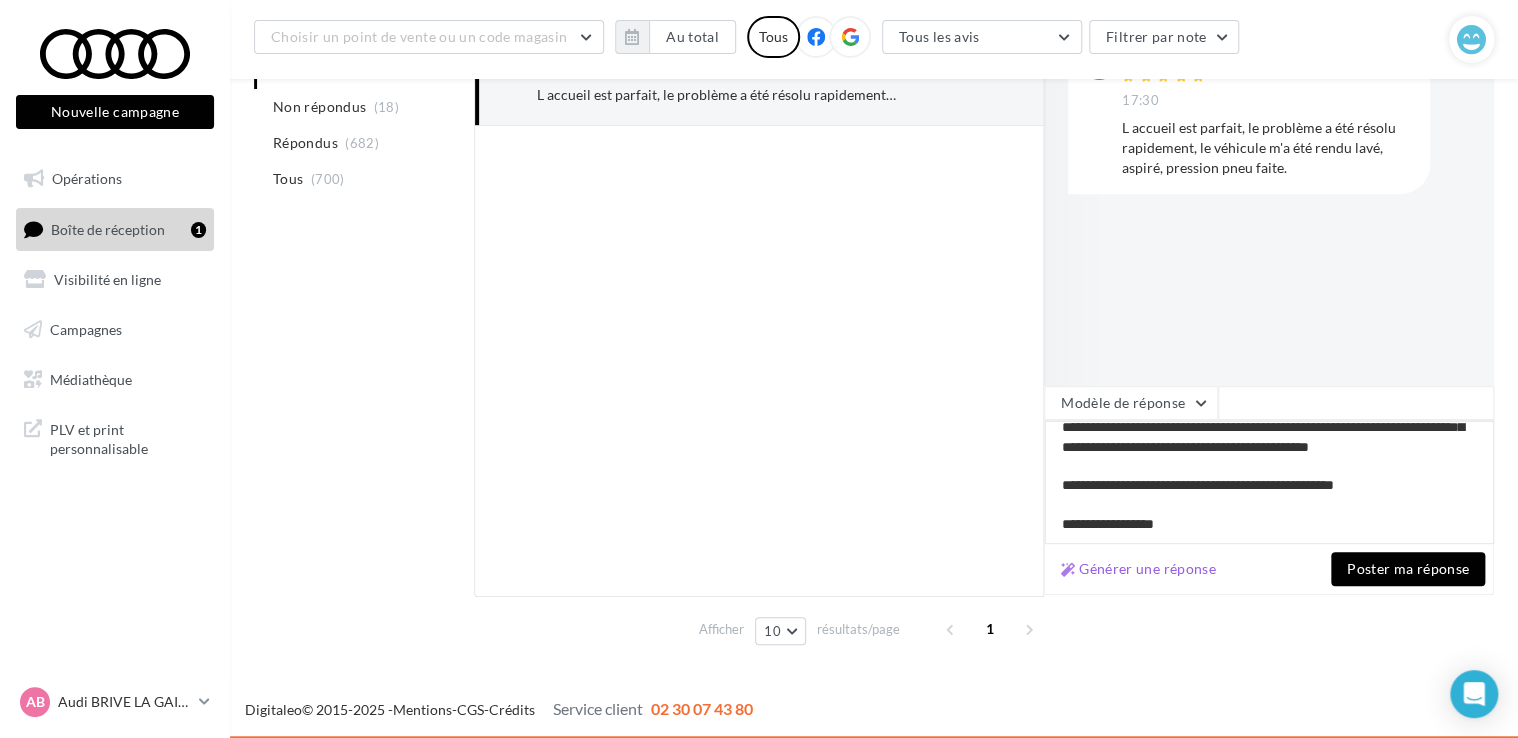 type on "**********" 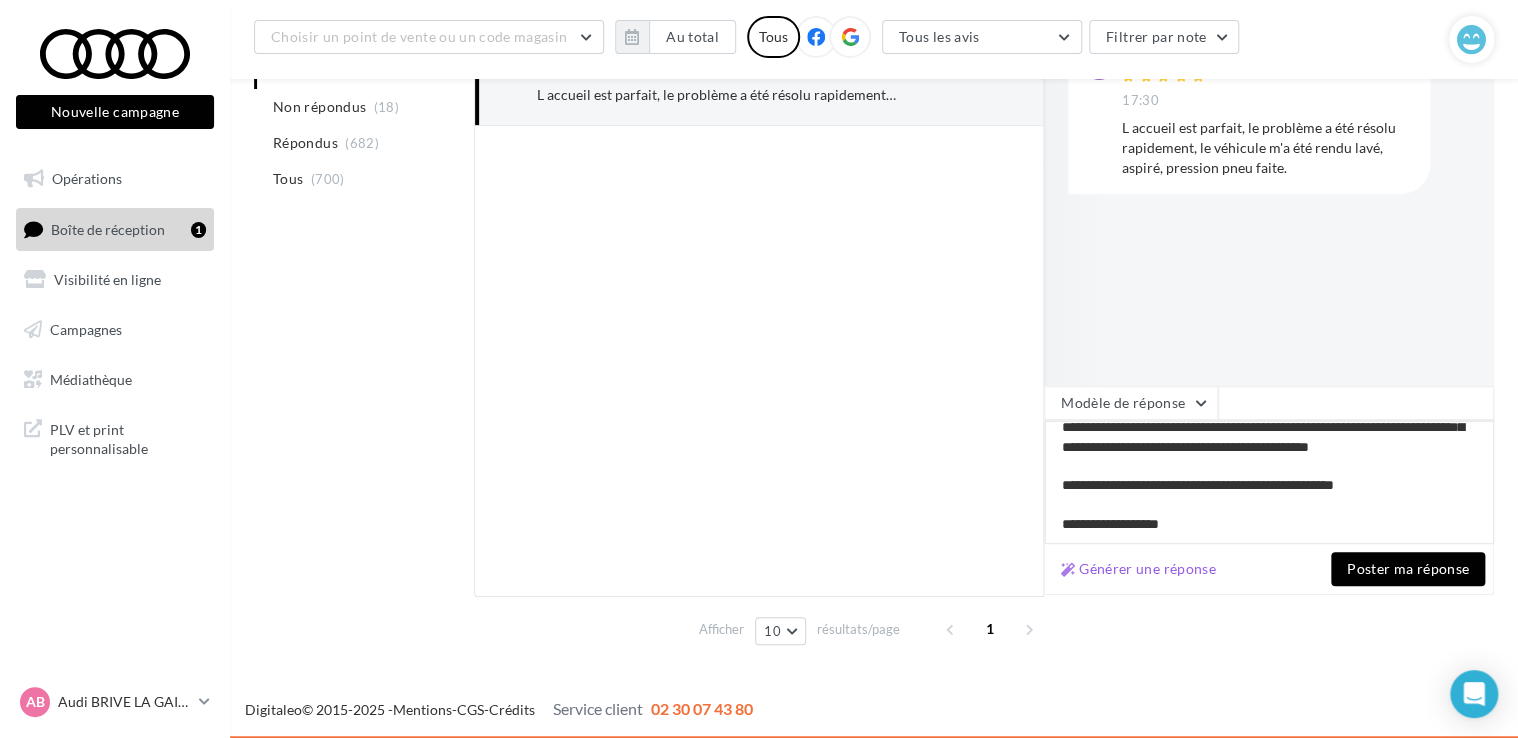 type on "**********" 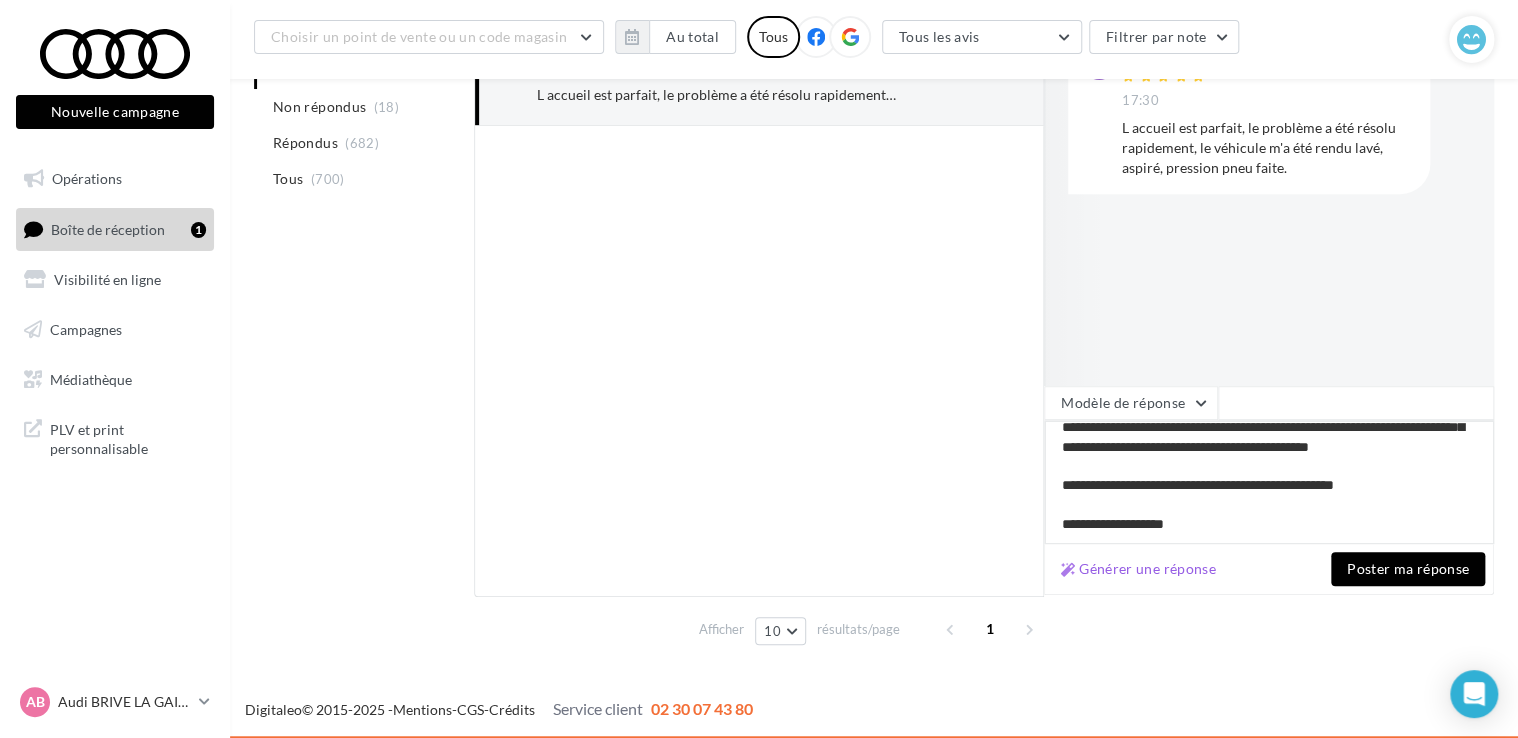 type on "**********" 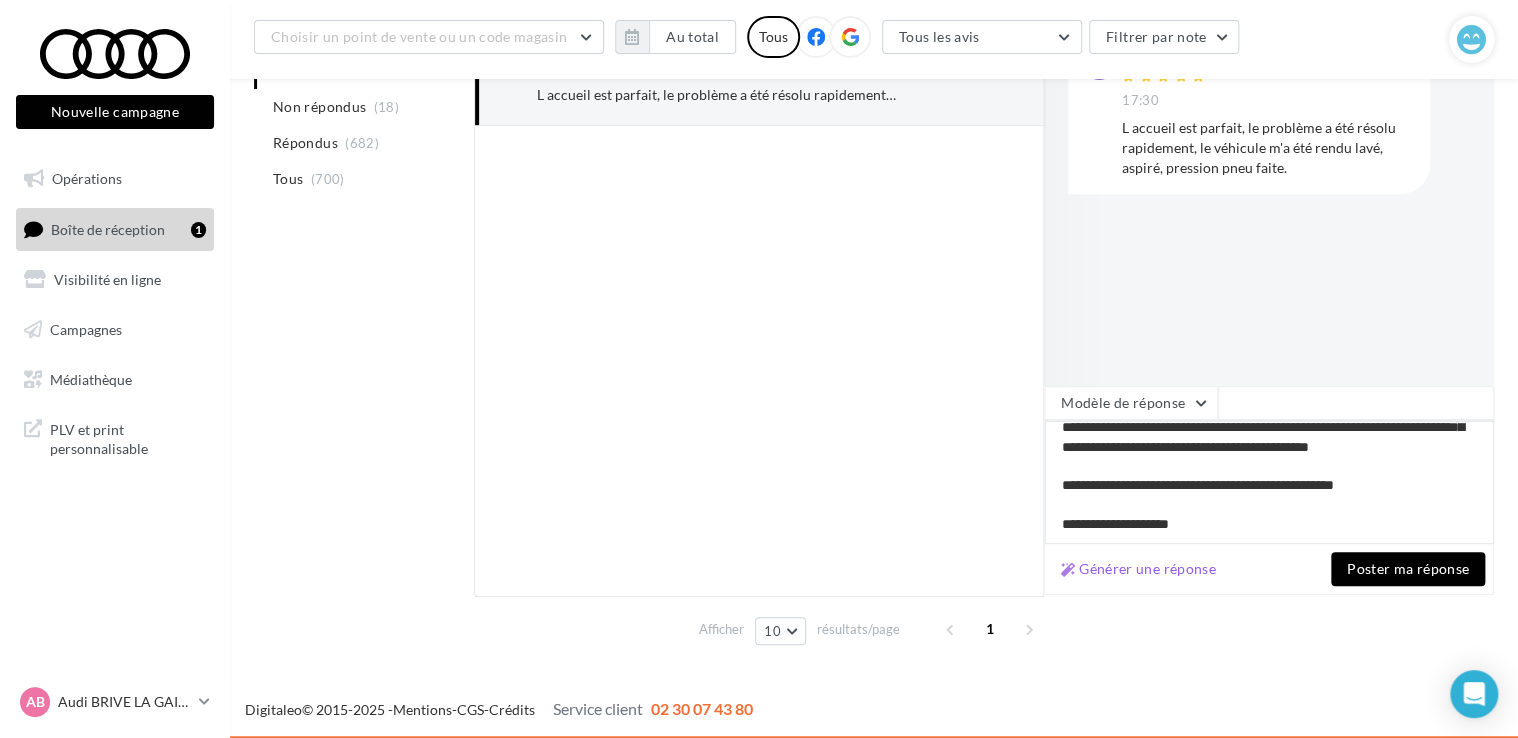 type on "**********" 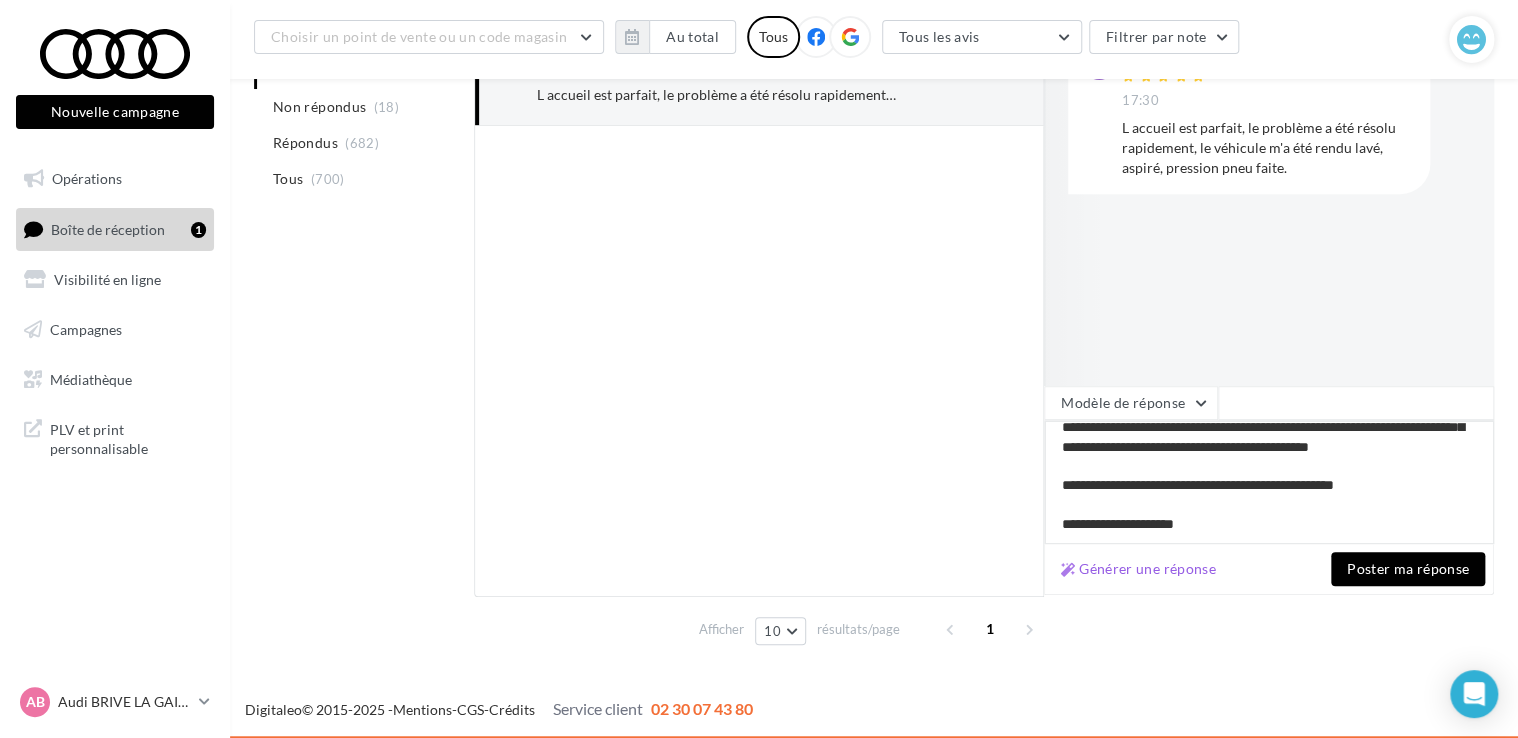 type on "**********" 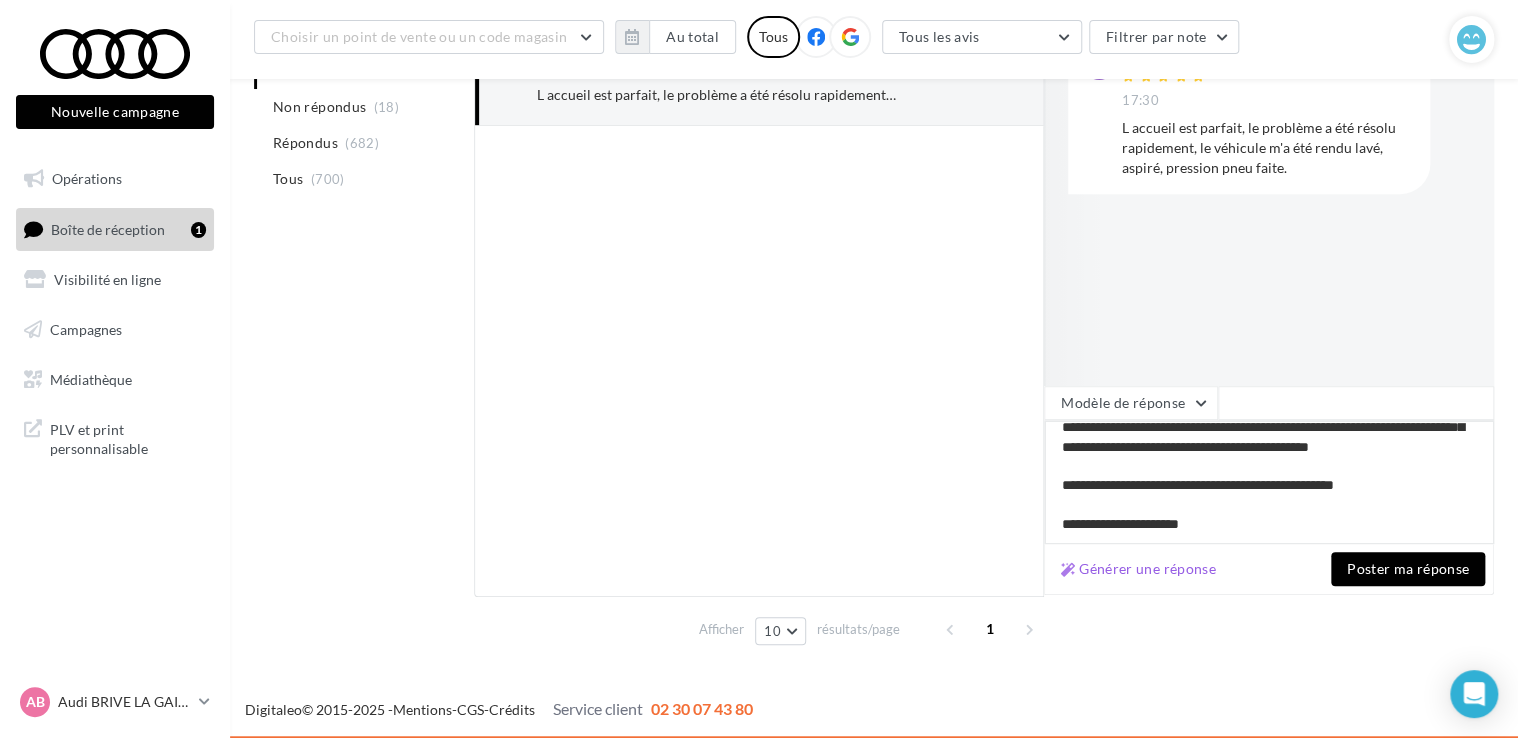 type on "**********" 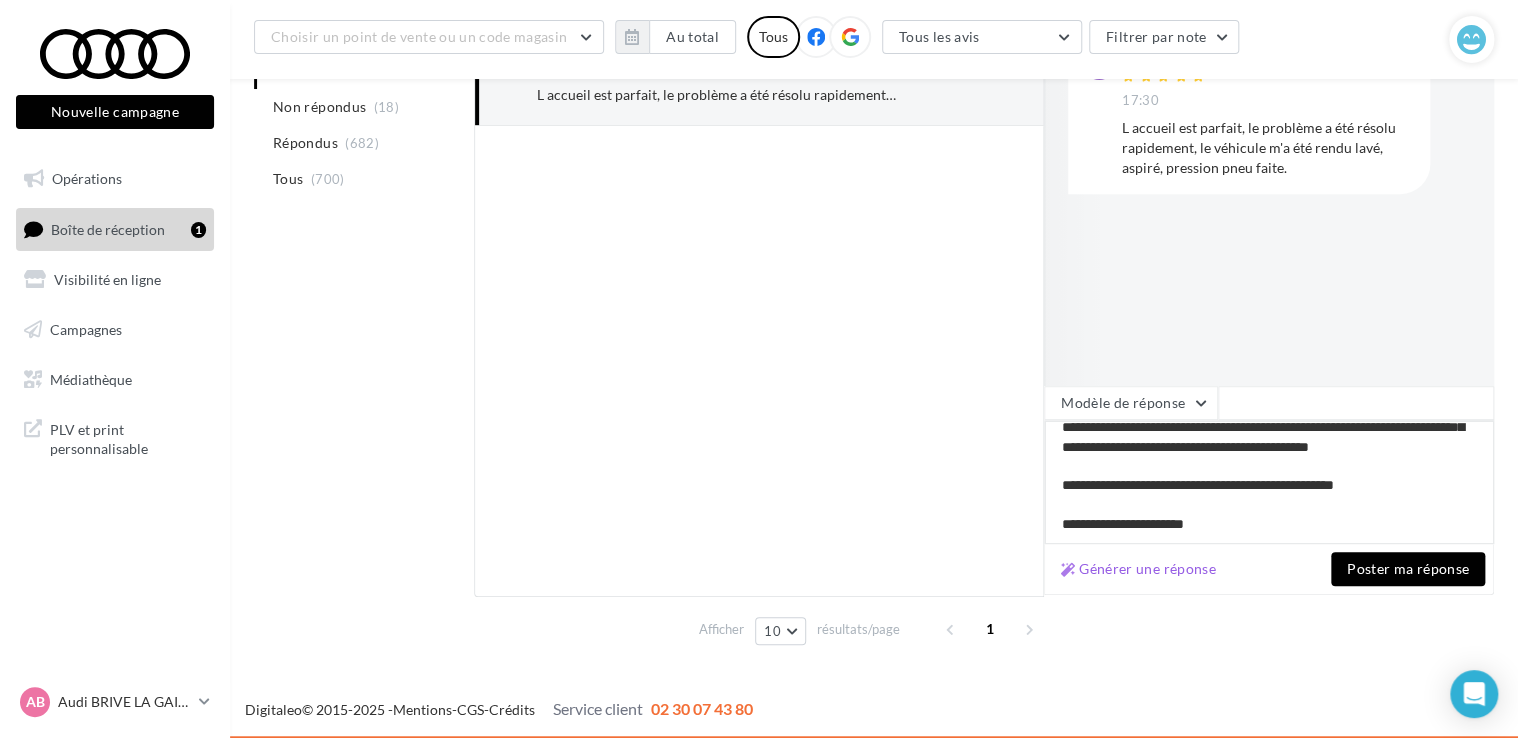 type on "**********" 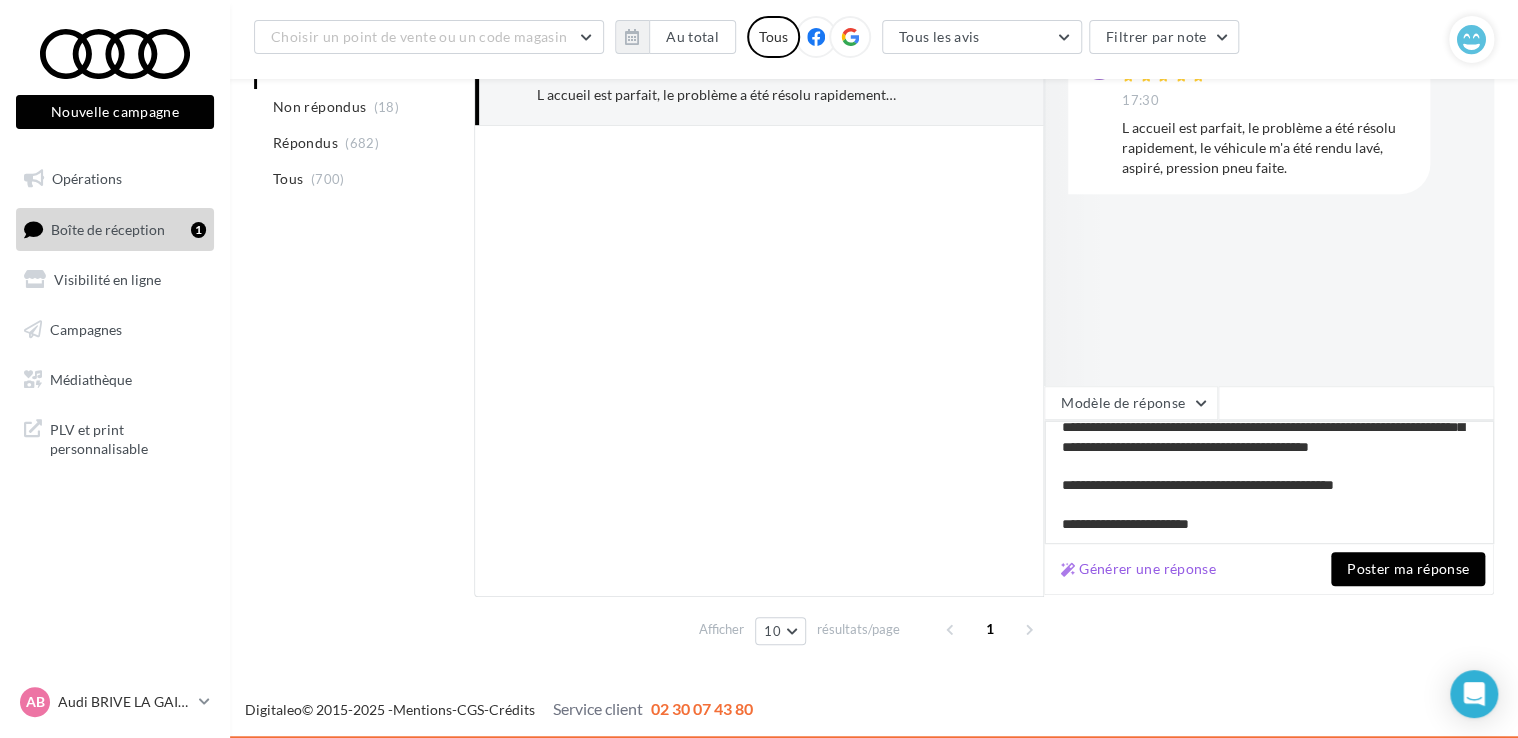 type on "**********" 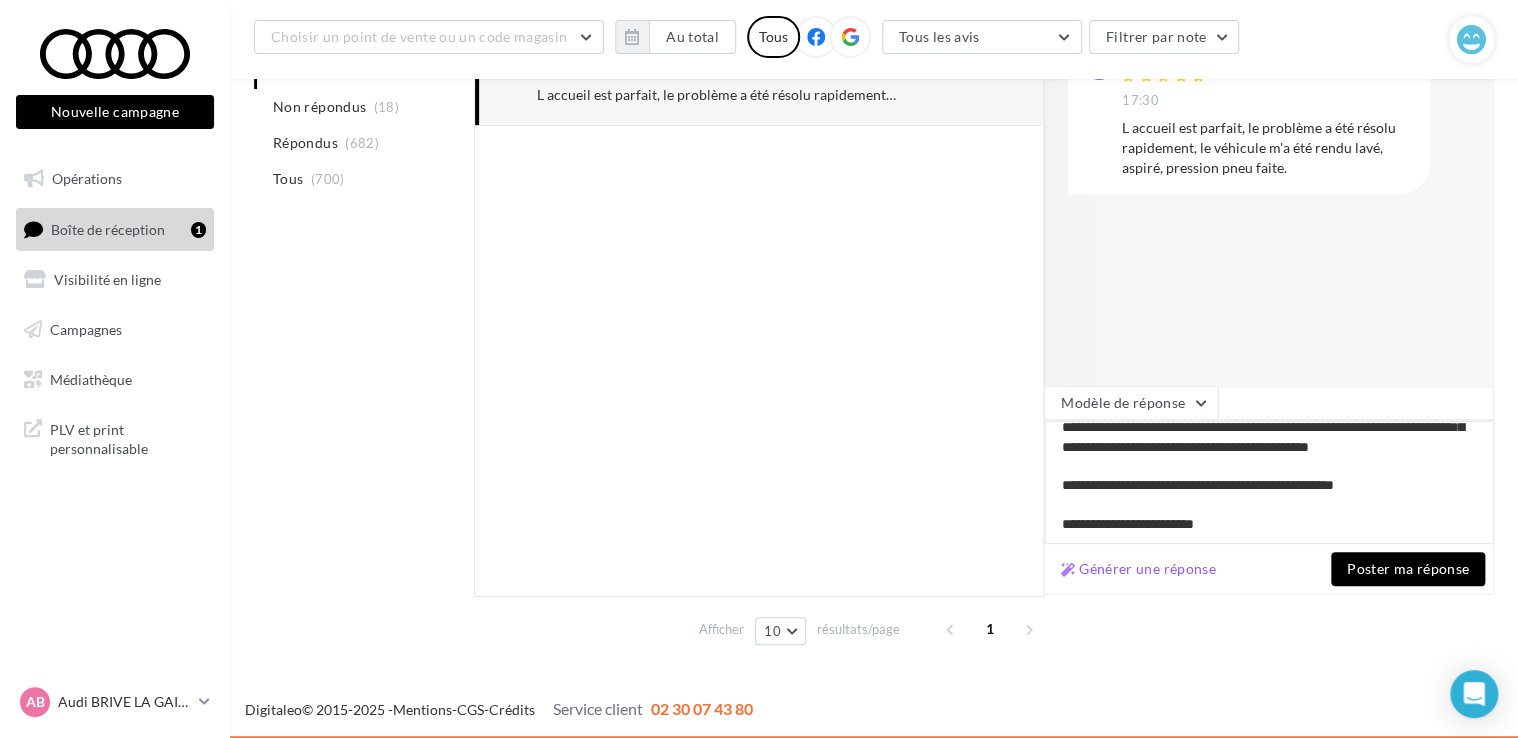 type on "**********" 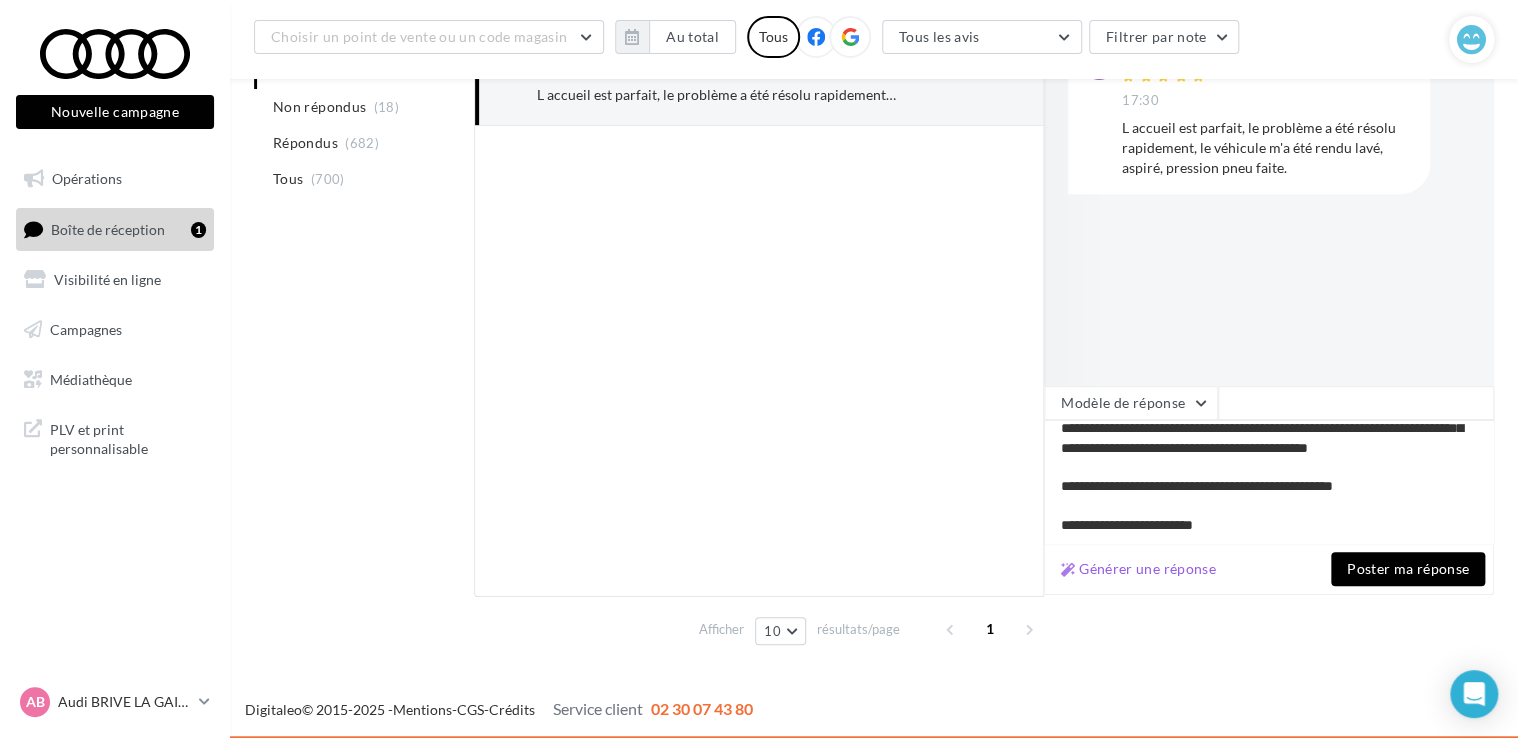 click on "Afficher   10         5     10     25     50         résultats/page     1" at bounding box center [874, 629] 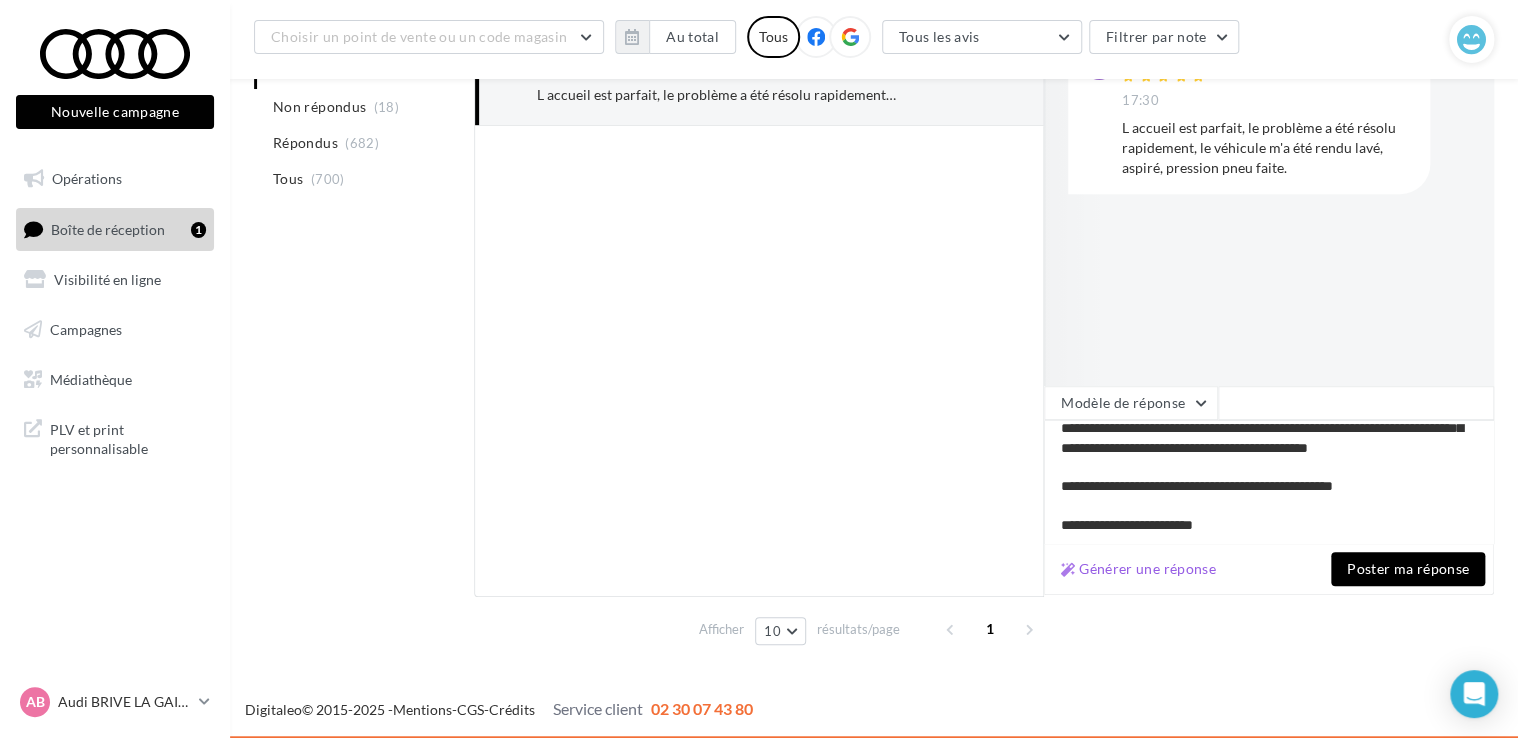 click on "Poster ma réponse" at bounding box center [1408, 569] 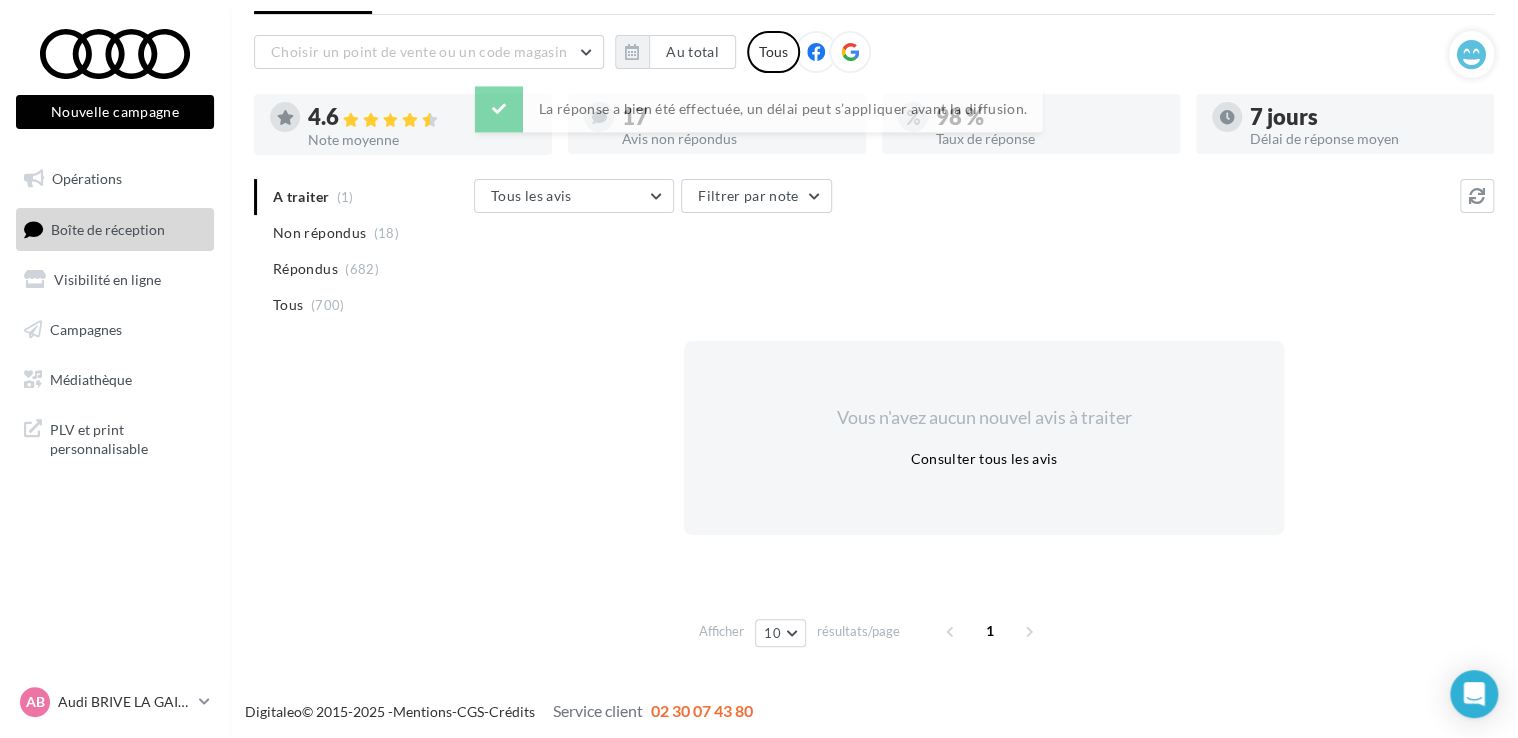 scroll, scrollTop: 96, scrollLeft: 0, axis: vertical 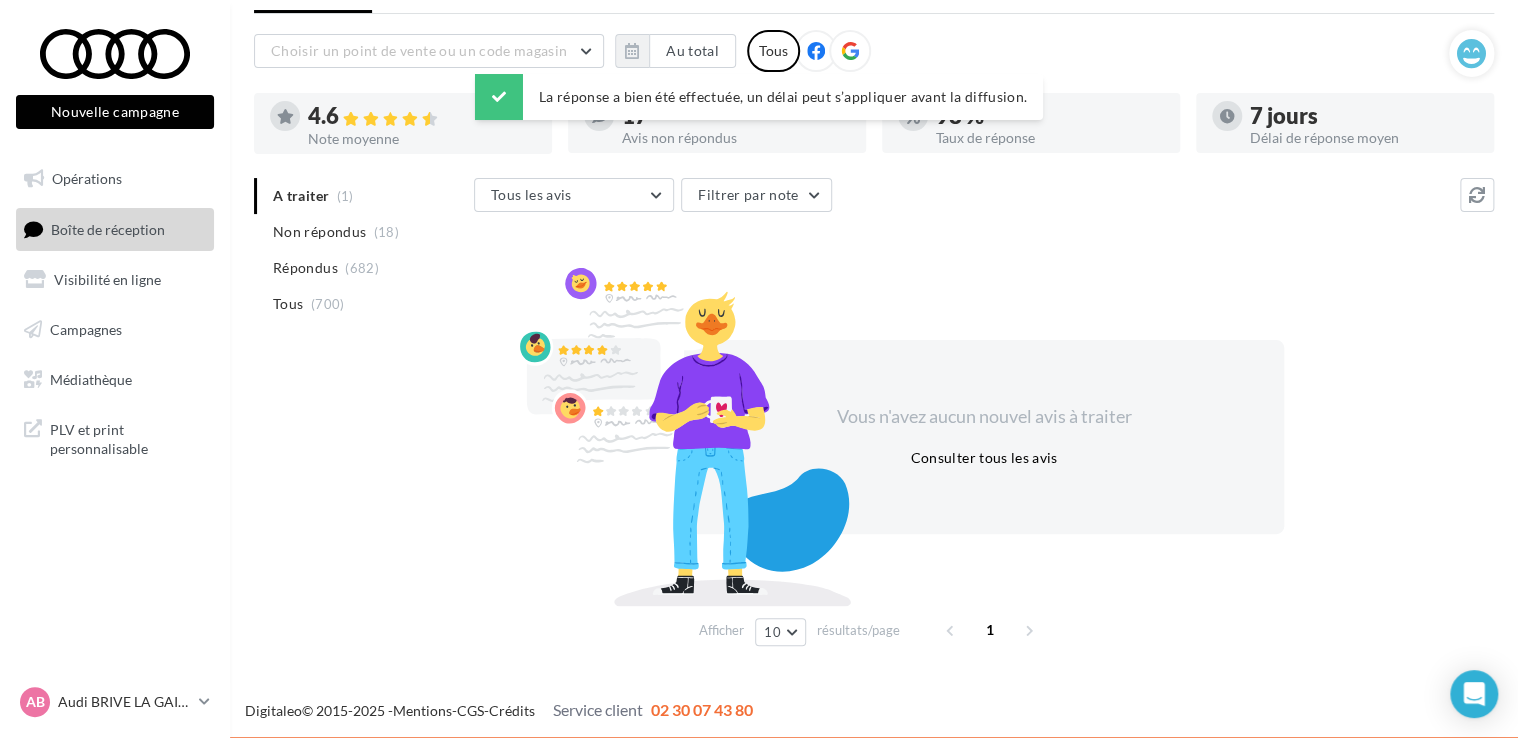 click on "Boîte de réception" at bounding box center [108, 228] 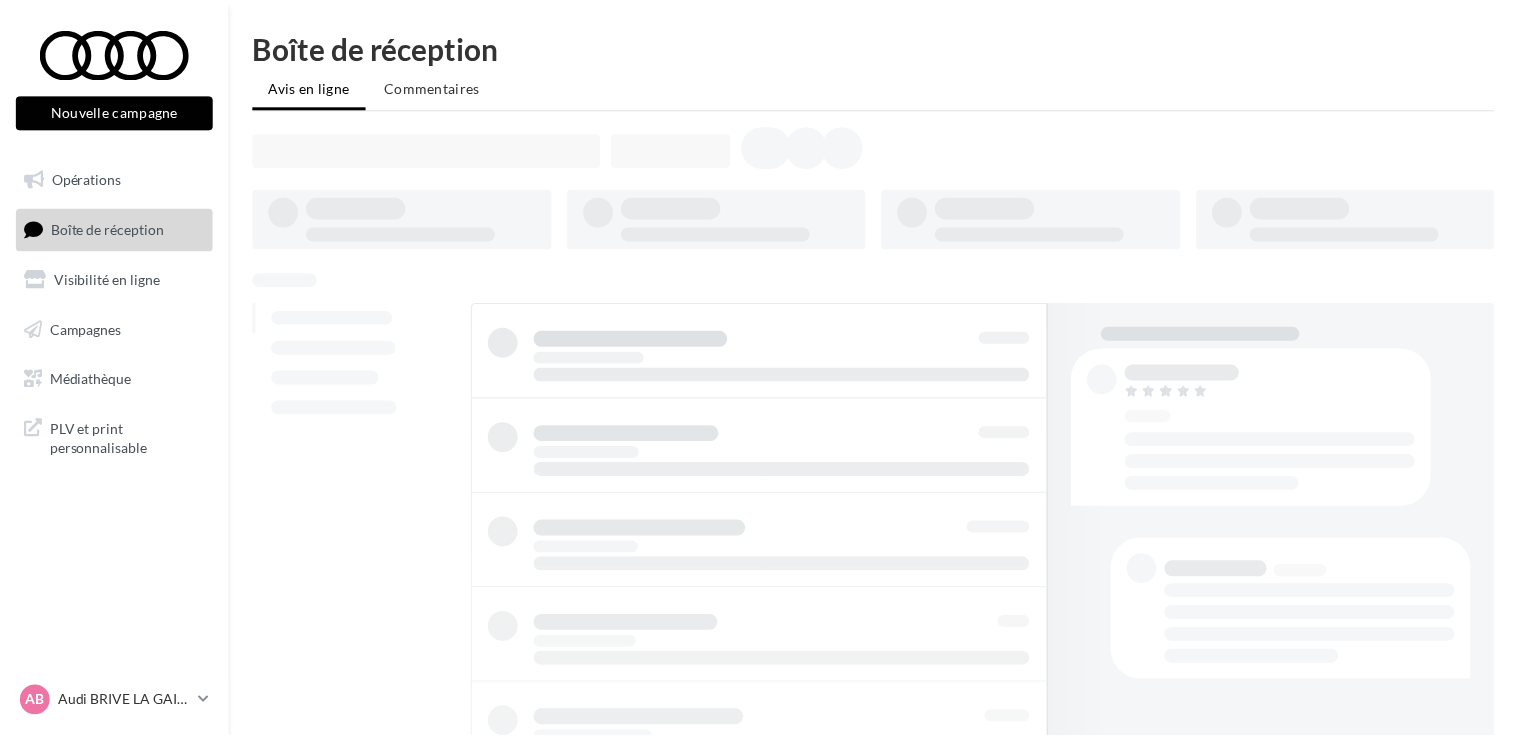 scroll, scrollTop: 0, scrollLeft: 0, axis: both 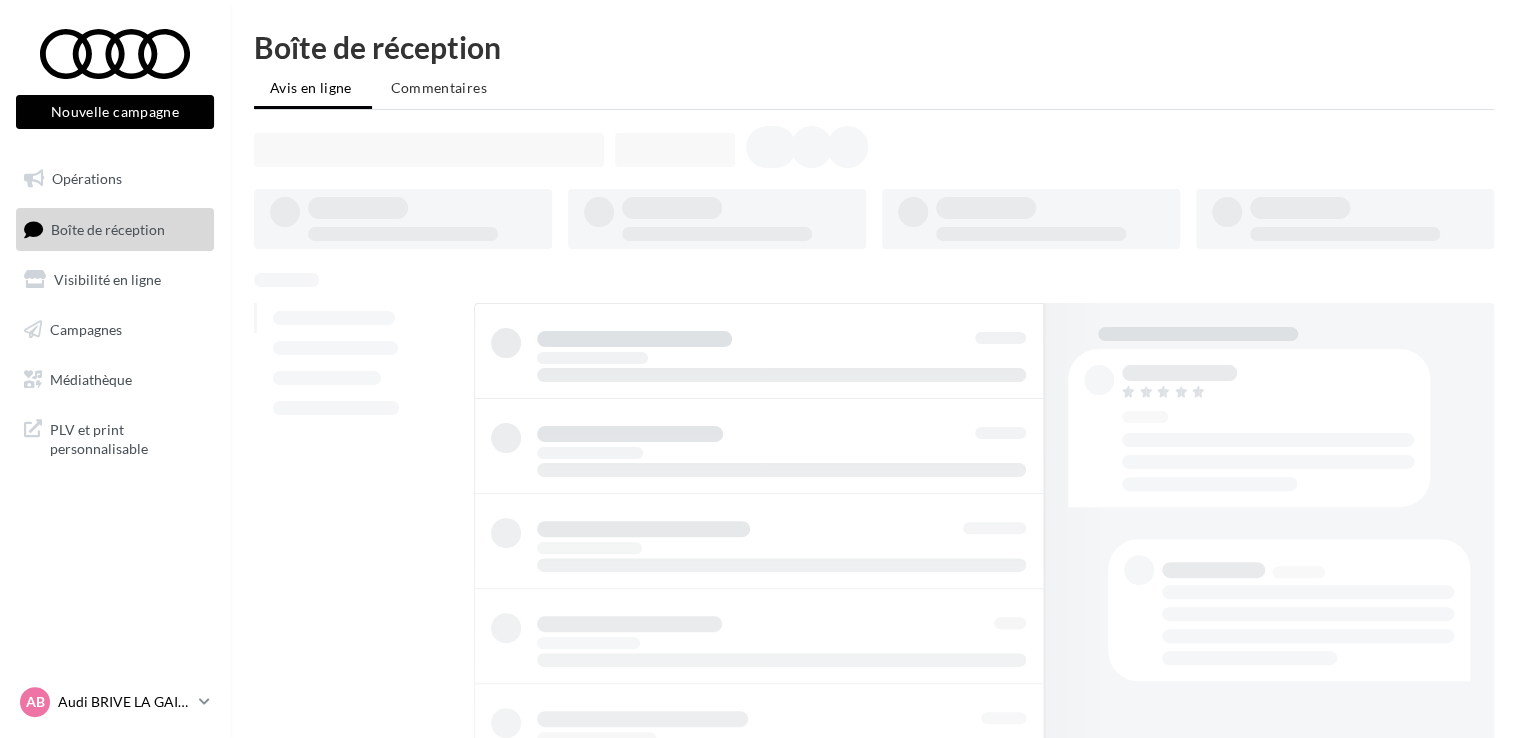 click on "Audi BRIVE LA GAILLARDE" at bounding box center (124, 702) 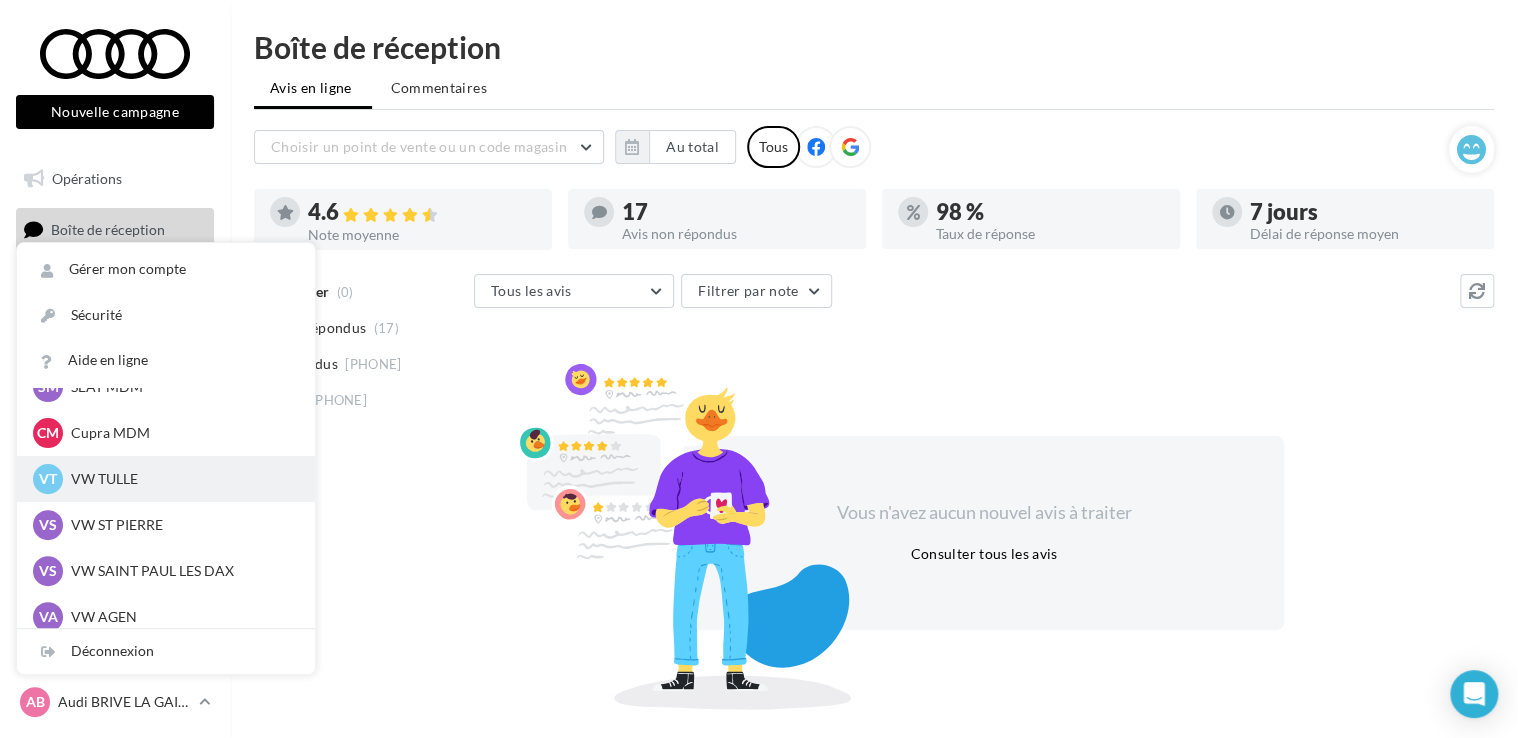 scroll, scrollTop: 184, scrollLeft: 0, axis: vertical 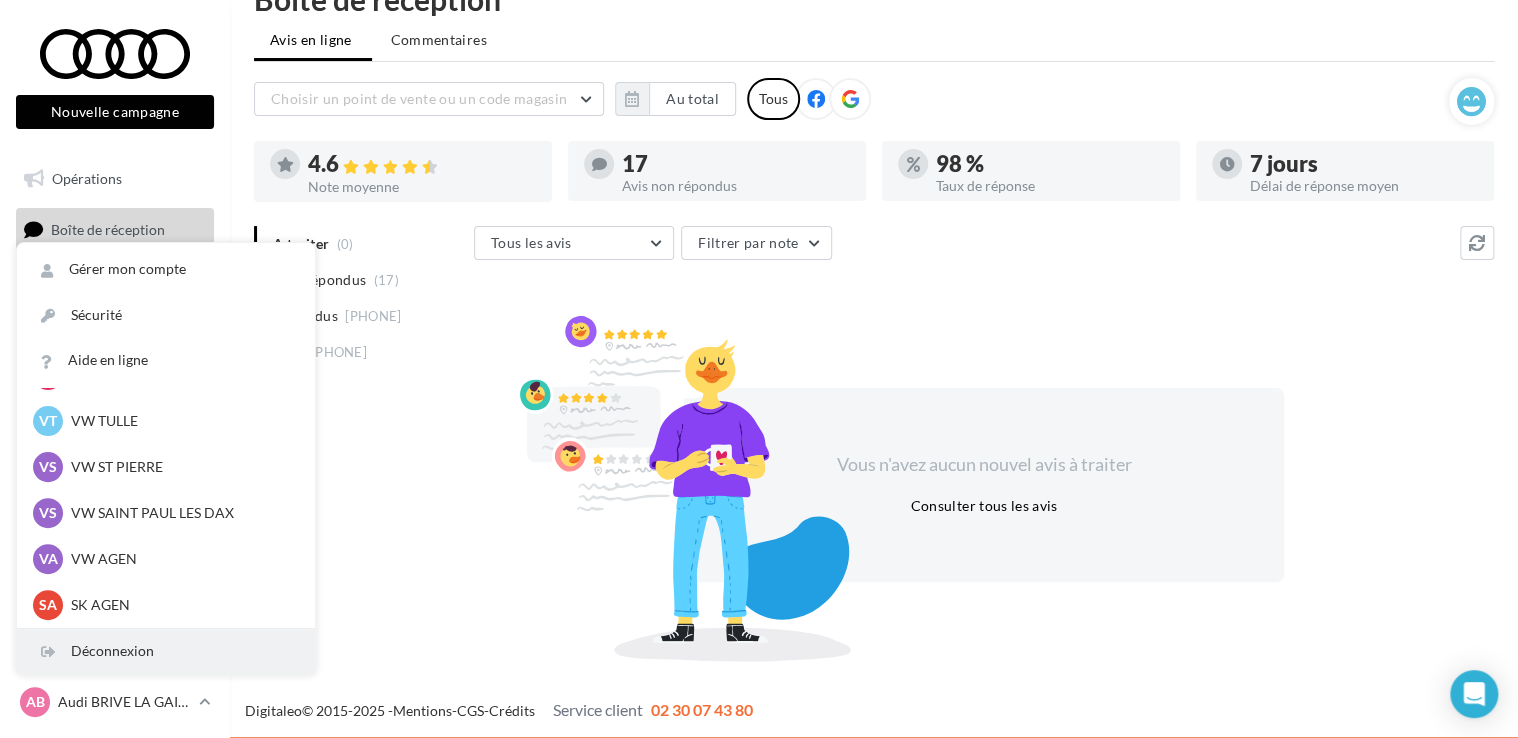 click on "Déconnexion" at bounding box center (166, 651) 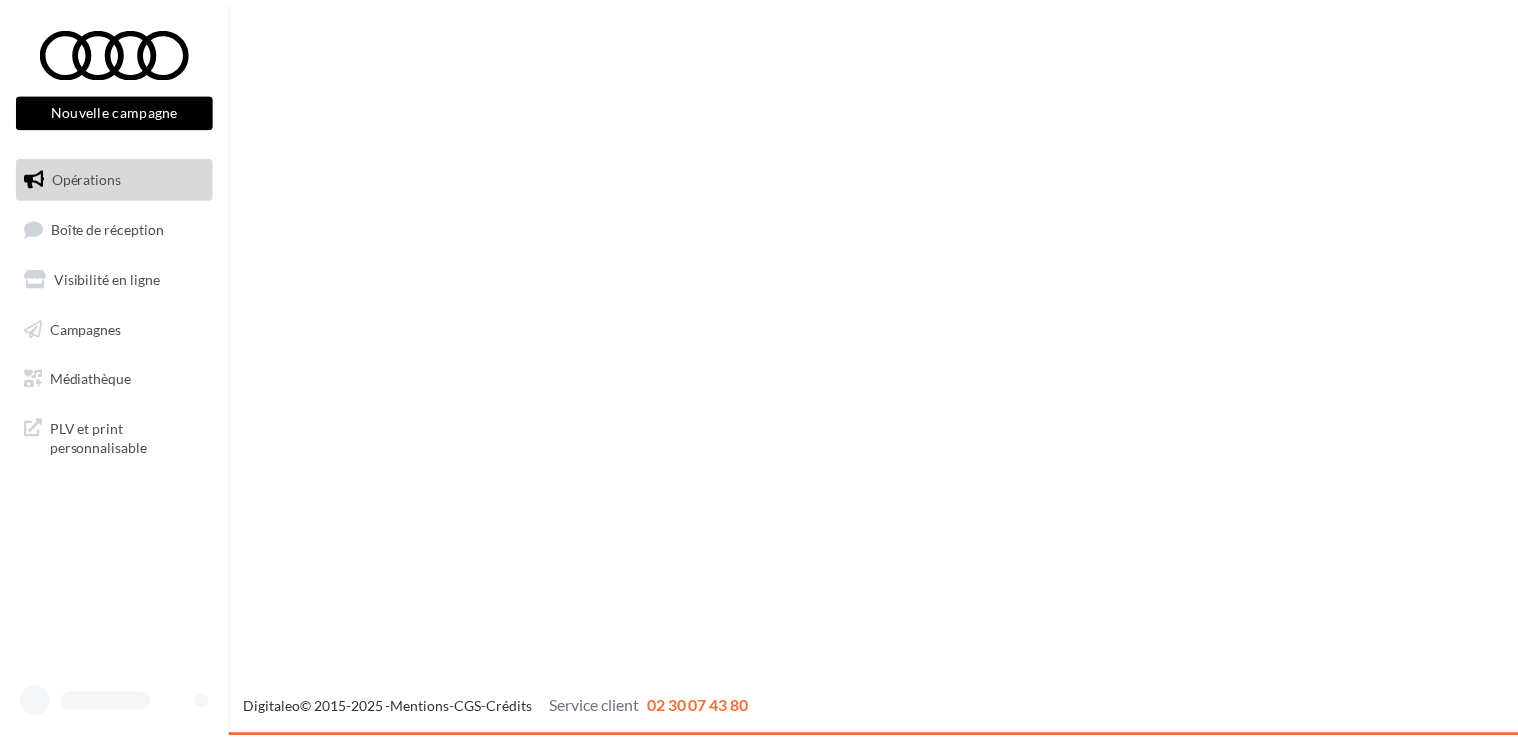 scroll, scrollTop: 0, scrollLeft: 0, axis: both 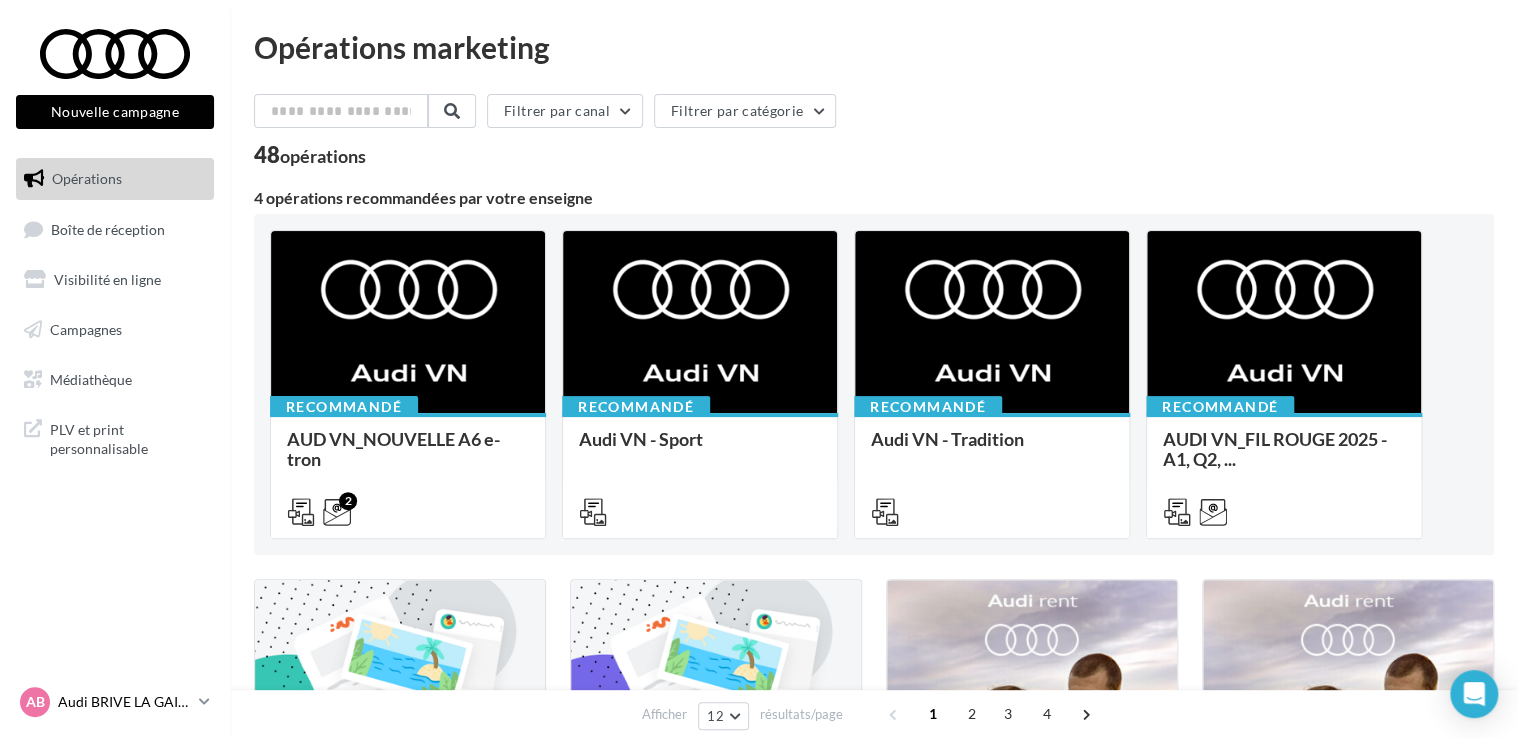 click on "Audi BRIVE LA GAILLARDE" at bounding box center (124, 702) 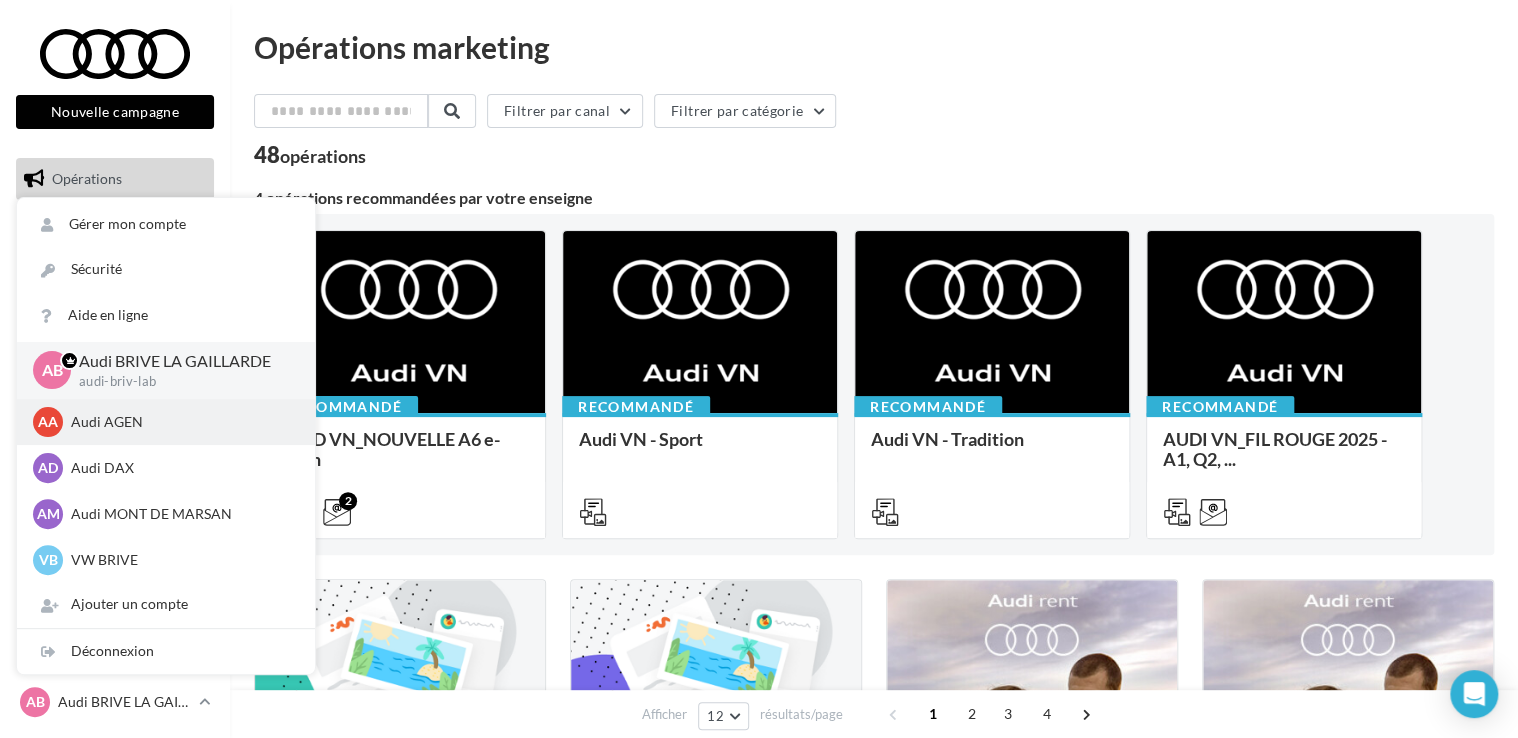 click on "Audi AGEN" at bounding box center [181, 422] 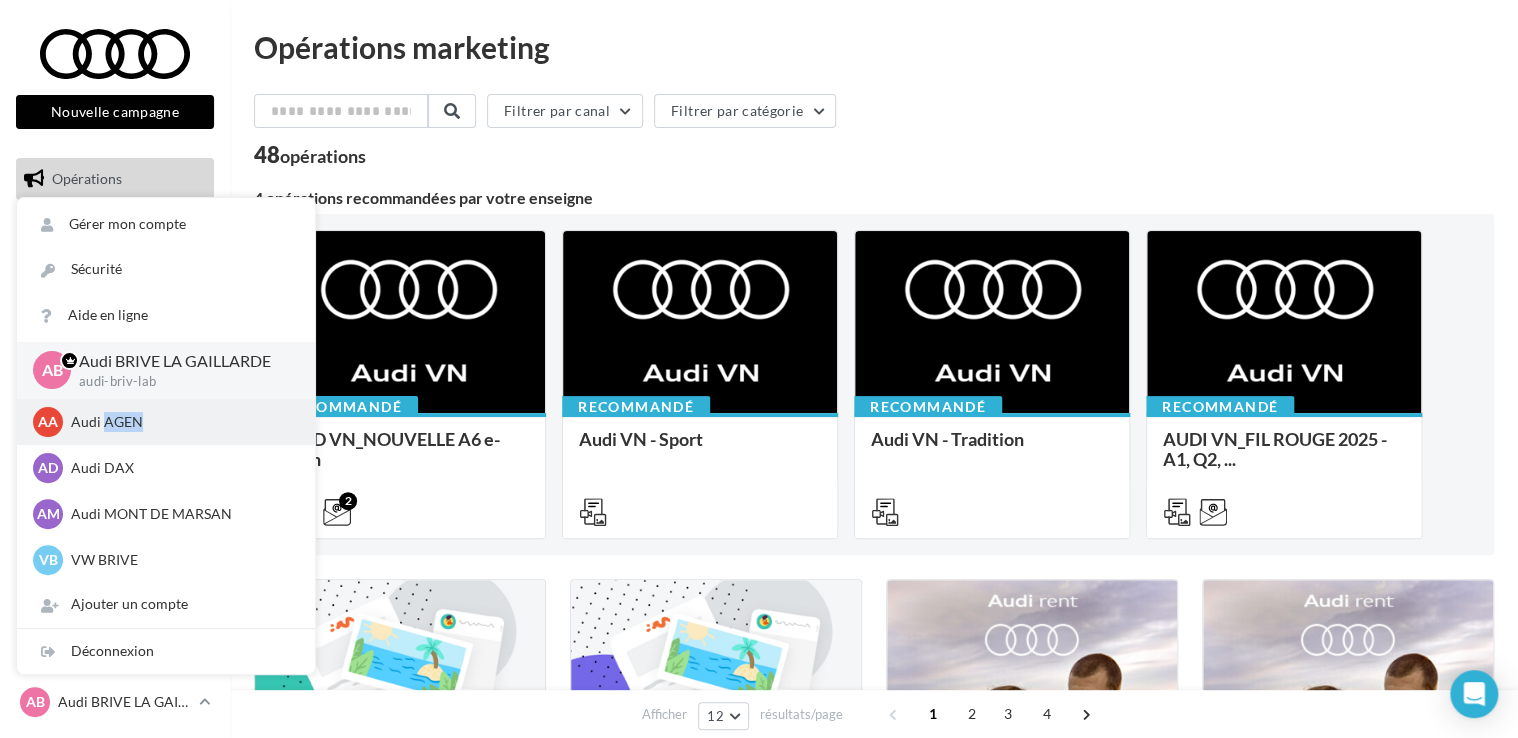 click on "Audi AGEN" at bounding box center [181, 422] 